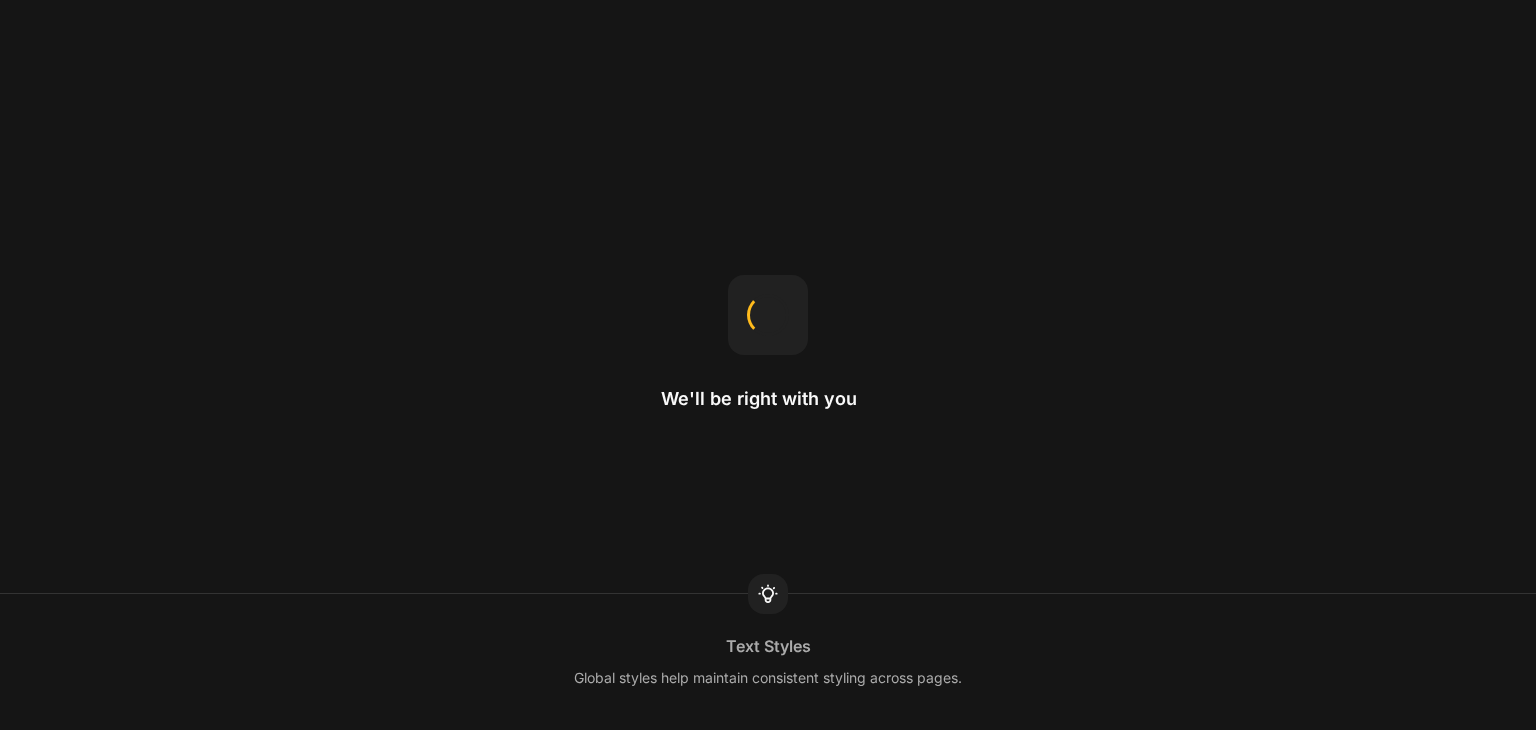scroll, scrollTop: 0, scrollLeft: 0, axis: both 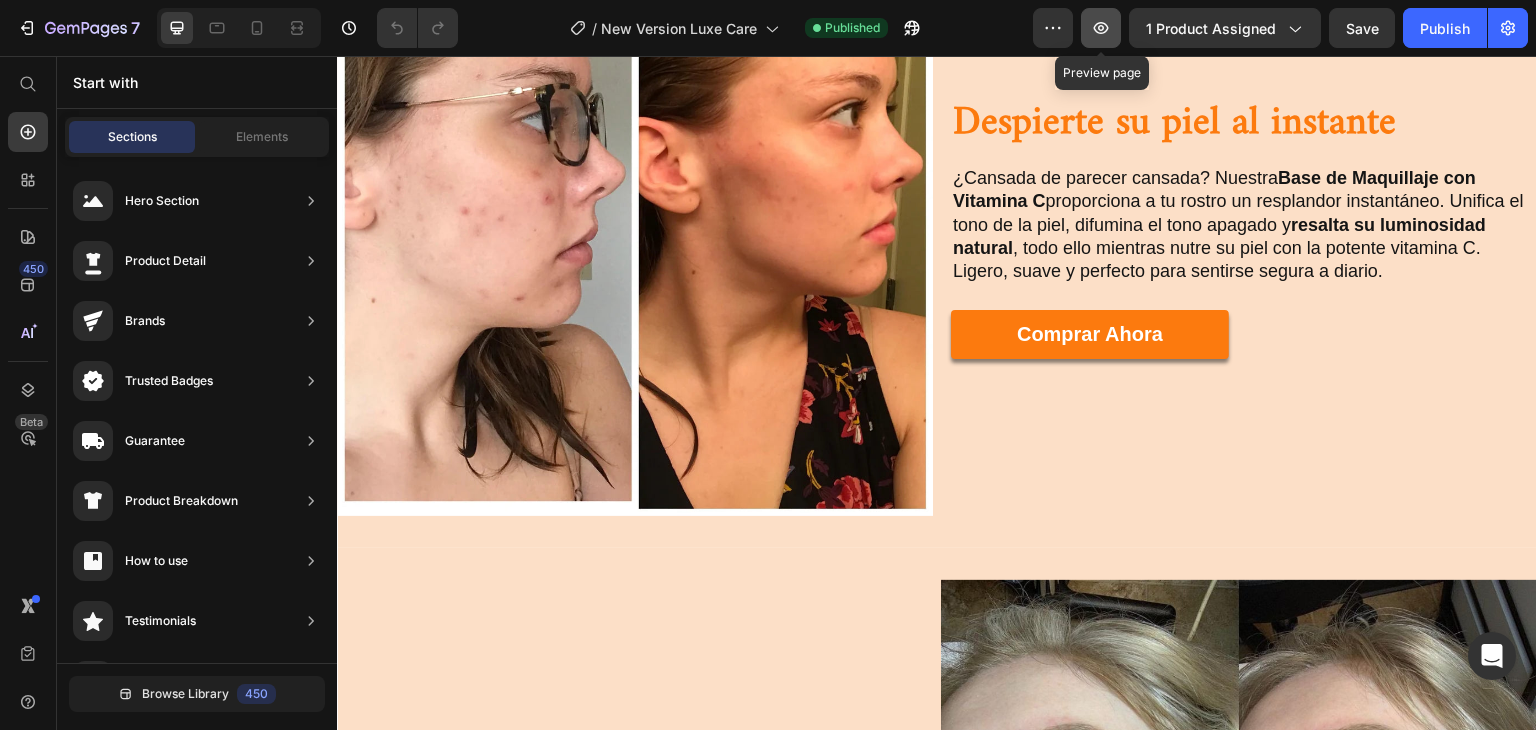 click 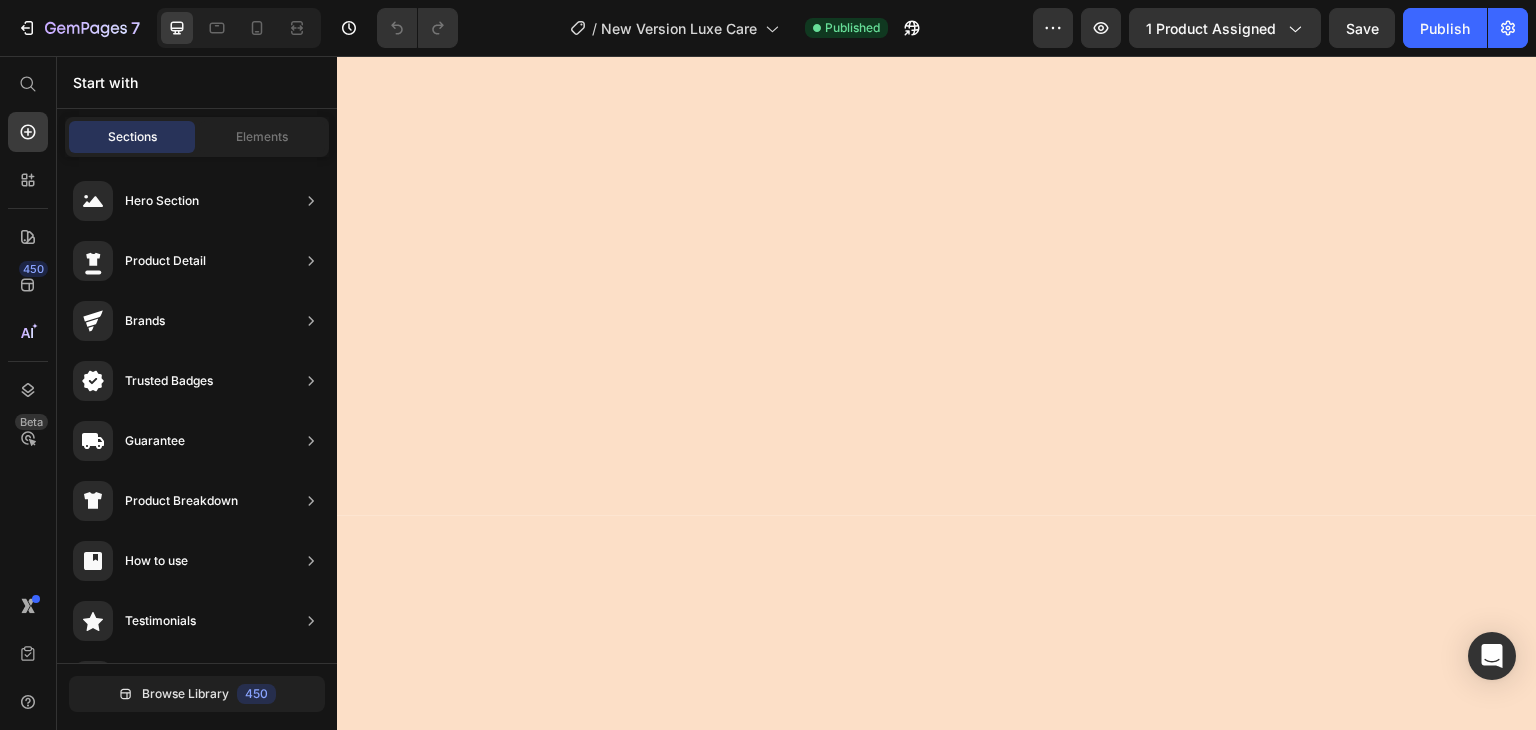 scroll, scrollTop: 0, scrollLeft: 0, axis: both 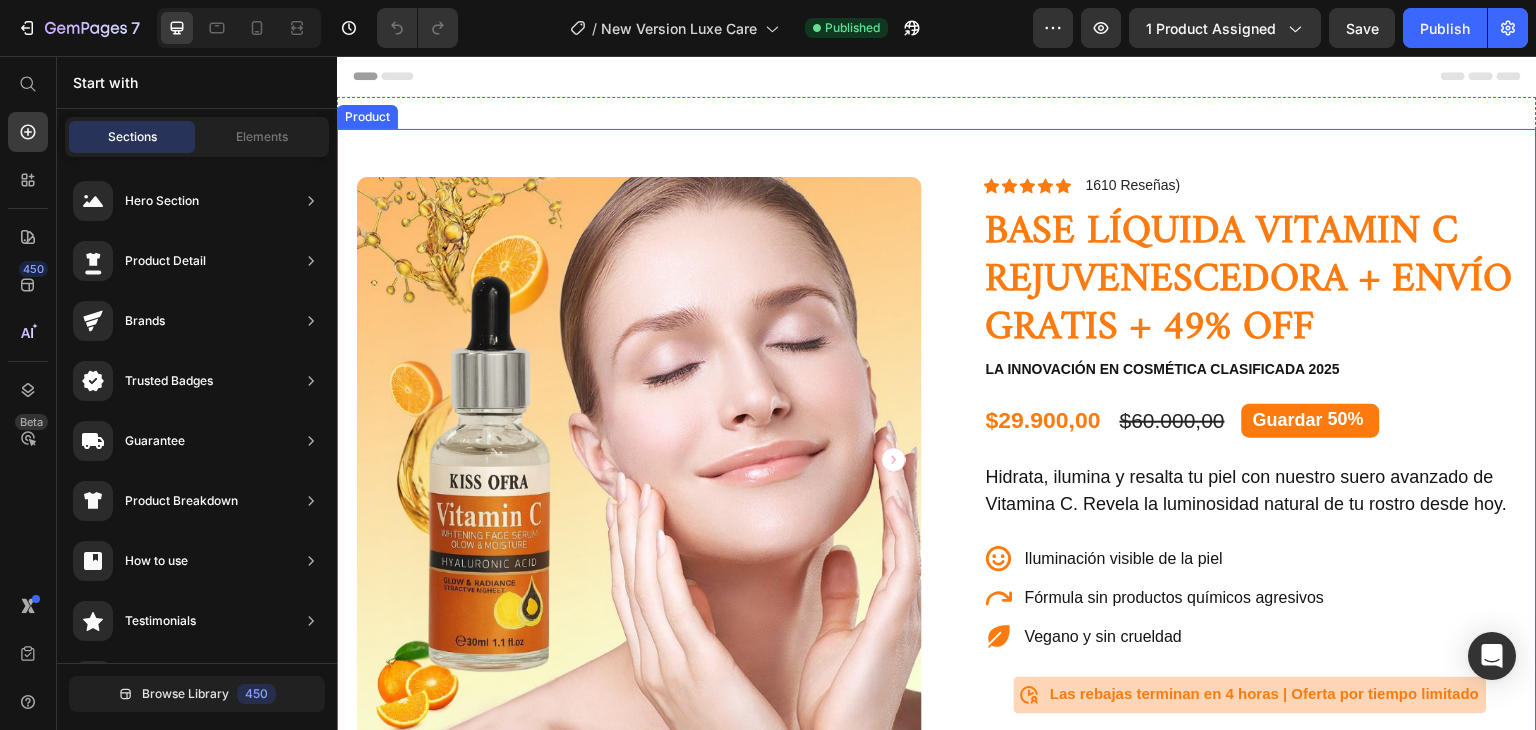 click on "Text Block
Icon [NAME] [LAST] ([CITY], [COUNTRY]) Text Block Row Row Row Icon Icon Icon Icon Icon Icon List 1610 Reseñas) Text Block Row BASE LÍQUIDA VITAMIN C REJUVENESCEDORA + ENVÍO GRATIS + 49% OFF Product Title La innovación en cosmética clasificada 2025 Text Block $29.900,00 Product Price $60.000,00 Product Price Guardar 50% Discount Tag Row Hidrata, ilumina y resalta tu piel con nuestro suero avanzado de Vitamina C. Revela la luminosidad natural de tu rostro desde hoy. Text Block
Iluminación visible de la piel
Fórmula sin productos químicos agresivos
Vegano y sin crueldad Item List
Icon Text Block Row Row" at bounding box center [937, 644] 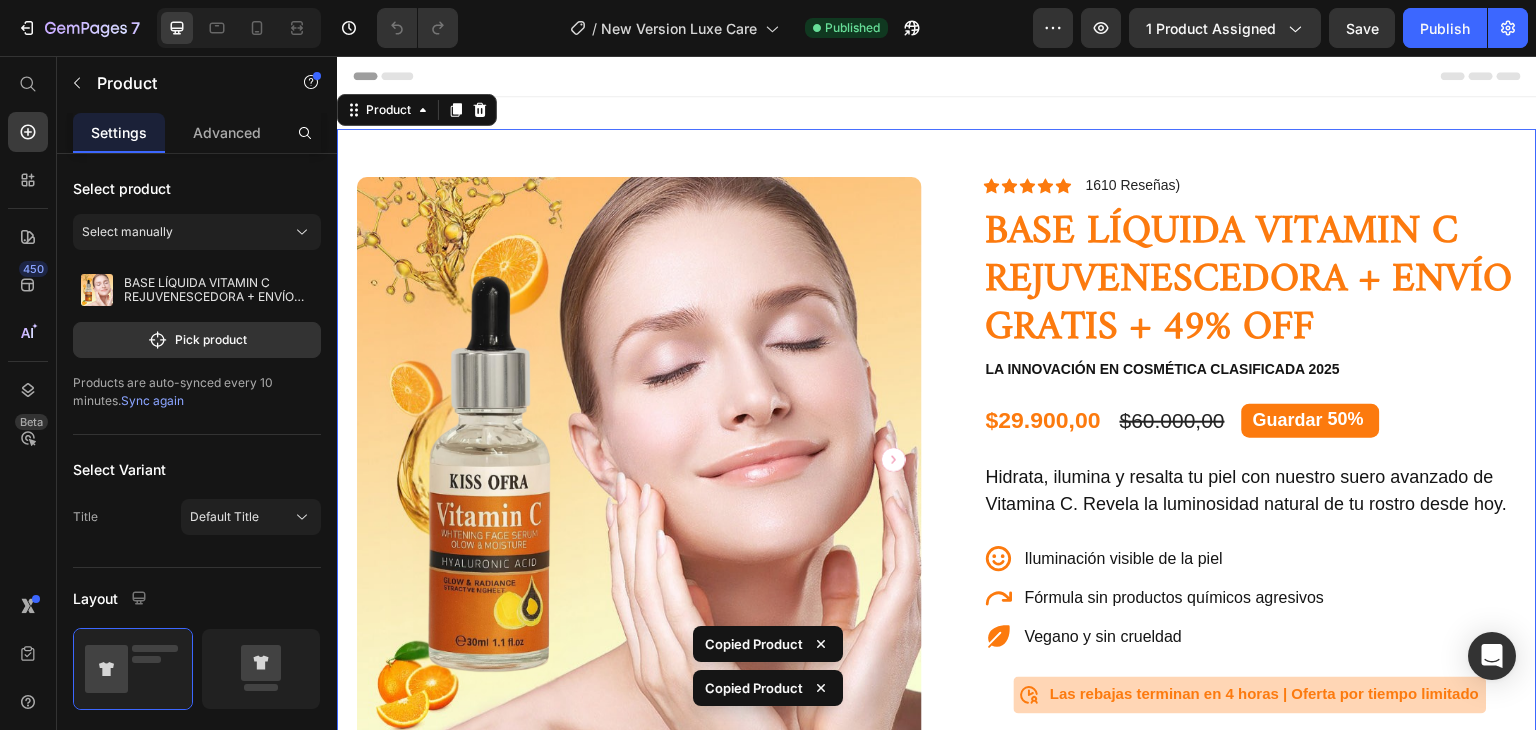 click on "Text Block
Icon [NAME] [LAST] ([CITY], [COUNTRY]) Text Block Row Row Row Icon Icon Icon Icon Icon Icon List 1610 Reseñas) Text Block Row BASE LÍQUIDA VITAMIN C REJUVENESCEDORA + ENVÍO GRATIS + 49% OFF Product Title La innovación en cosmética clasificada 2025 Text Block $29.900,00 Product Price $60.000,00 Product Price Guardar 50% Discount Tag Row Hidrata, ilumina y resalta tu piel con nuestro suero avanzado de Vitamina C. Revela la luminosidad natural de tu rostro desde hoy. Text Block
Iluminación visible de la piel
Fórmula sin productos químicos agresivos
Vegano y sin crueldad Item List
Icon Text Block Row Row" at bounding box center (937, 644) 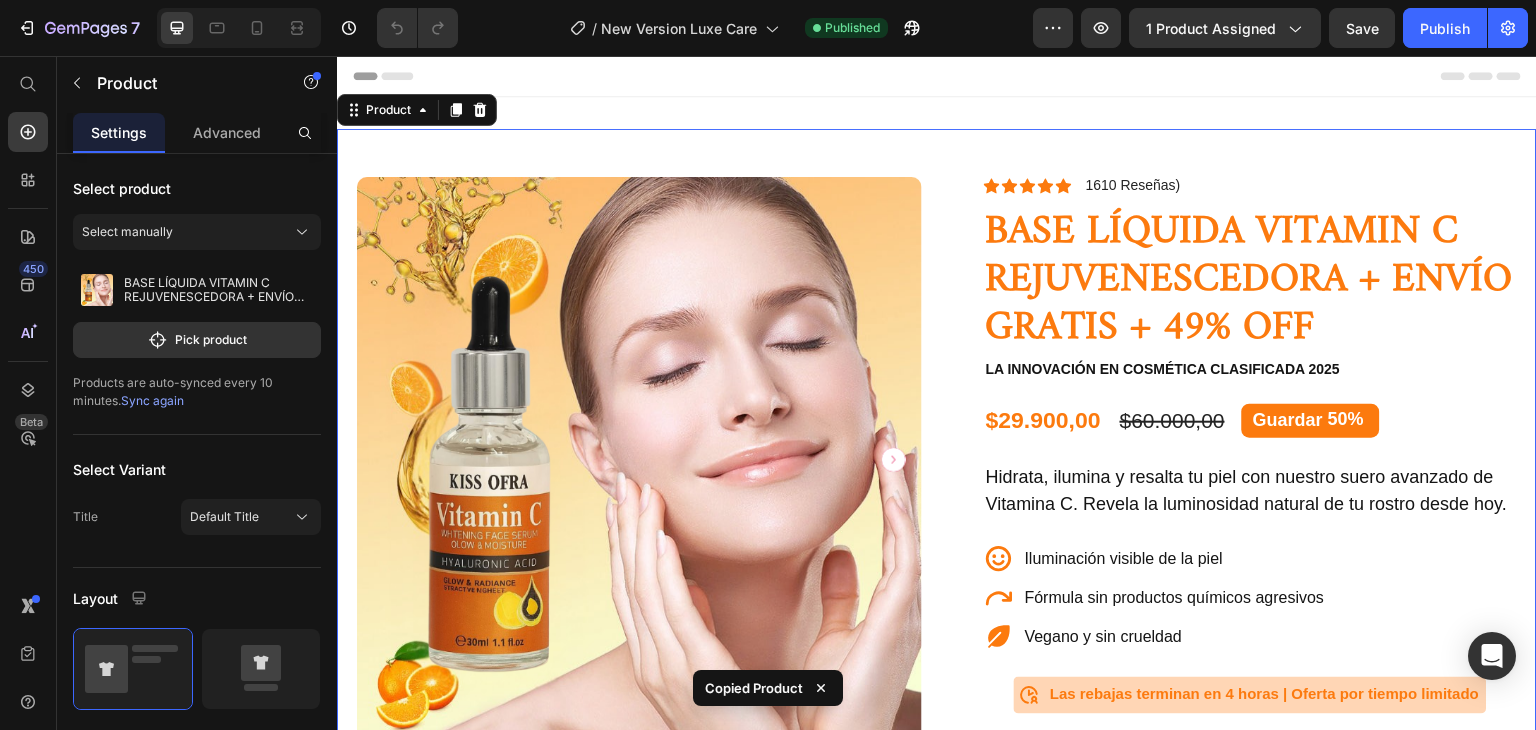 click on "Text Block
Icon [NAME] [LAST] ([CITY], [COUNTRY]) Text Block Row Row Row Icon Icon Icon Icon Icon Icon List 1610 Reseñas) Text Block Row BASE LÍQUIDA VITAMIN C REJUVENESCEDORA + ENVÍO GRATIS + 49% OFF Product Title La innovación en cosmética clasificada 2025 Text Block $29.900,00 Product Price $60.000,00 Product Price Guardar 50% Discount Tag Row Hidrata, ilumina y resalta tu piel con nuestro suero avanzado de Vitamina C. Revela la luminosidad natural de tu rostro desde hoy. Text Block
Iluminación visible de la piel
Fórmula sin productos químicos agresivos
Vegano y sin crueldad Item List
Icon Text Block Row Row" at bounding box center [937, 644] 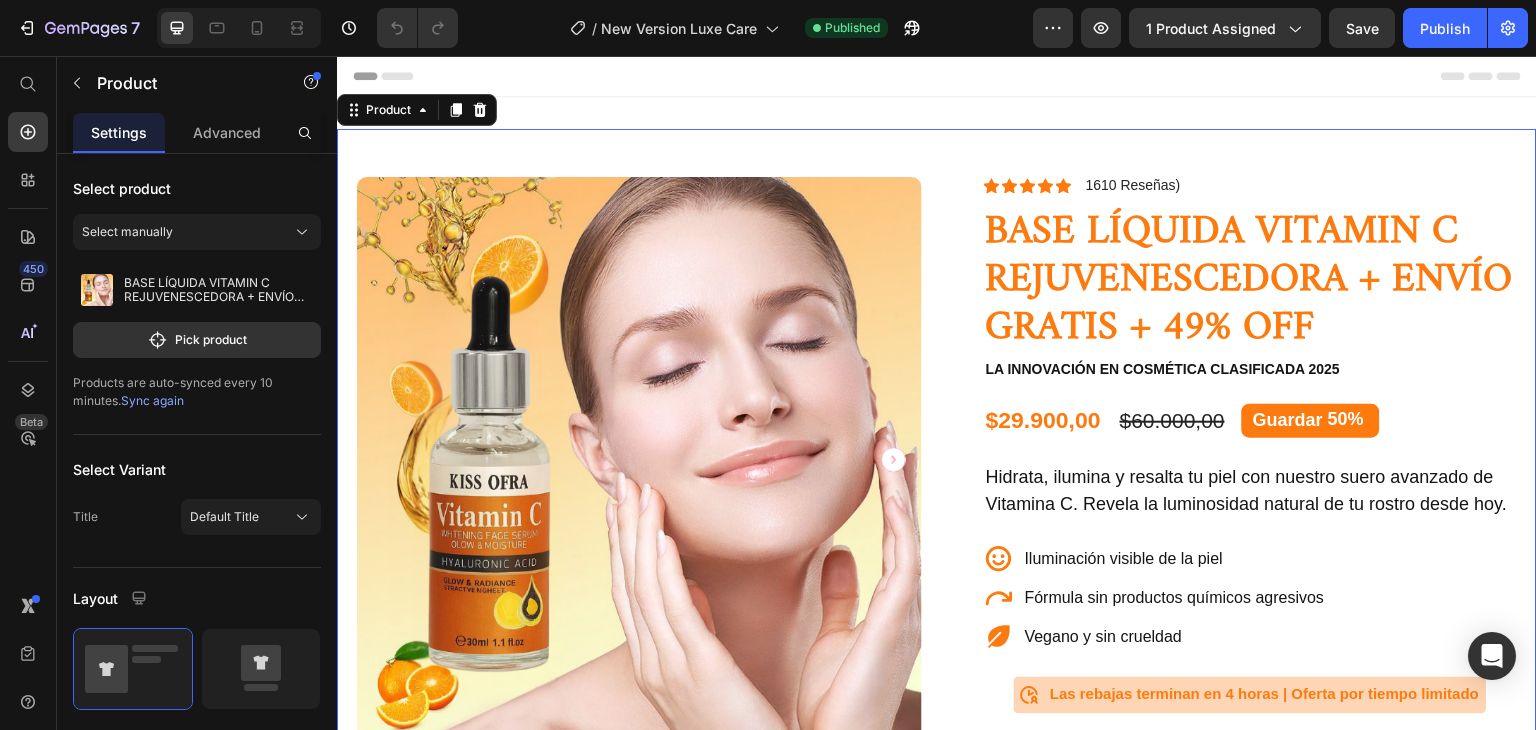 click on "Text Block
Icon [NAME] [LAST] ([CITY], [COUNTRY]) Text Block Row Row Row Icon Icon Icon Icon Icon Icon List 1610 Reseñas) Text Block Row BASE LÍQUIDA VITAMIN C REJUVENESCEDORA + ENVÍO GRATIS + 49% OFF Product Title La innovación en cosmética clasificada 2025 Text Block $29.900,00 Product Price $60.000,00 Product Price Guardar 50% Discount Tag Row Hidrata, ilumina y resalta tu piel con nuestro suero avanzado de Vitamina C. Revela la luminosidad natural de tu rostro desde hoy. Text Block
Iluminación visible de la piel
Fórmula sin productos químicos agresivos
Vegano y sin crueldad Item List
Icon Text Block Row Row" at bounding box center (937, 644) 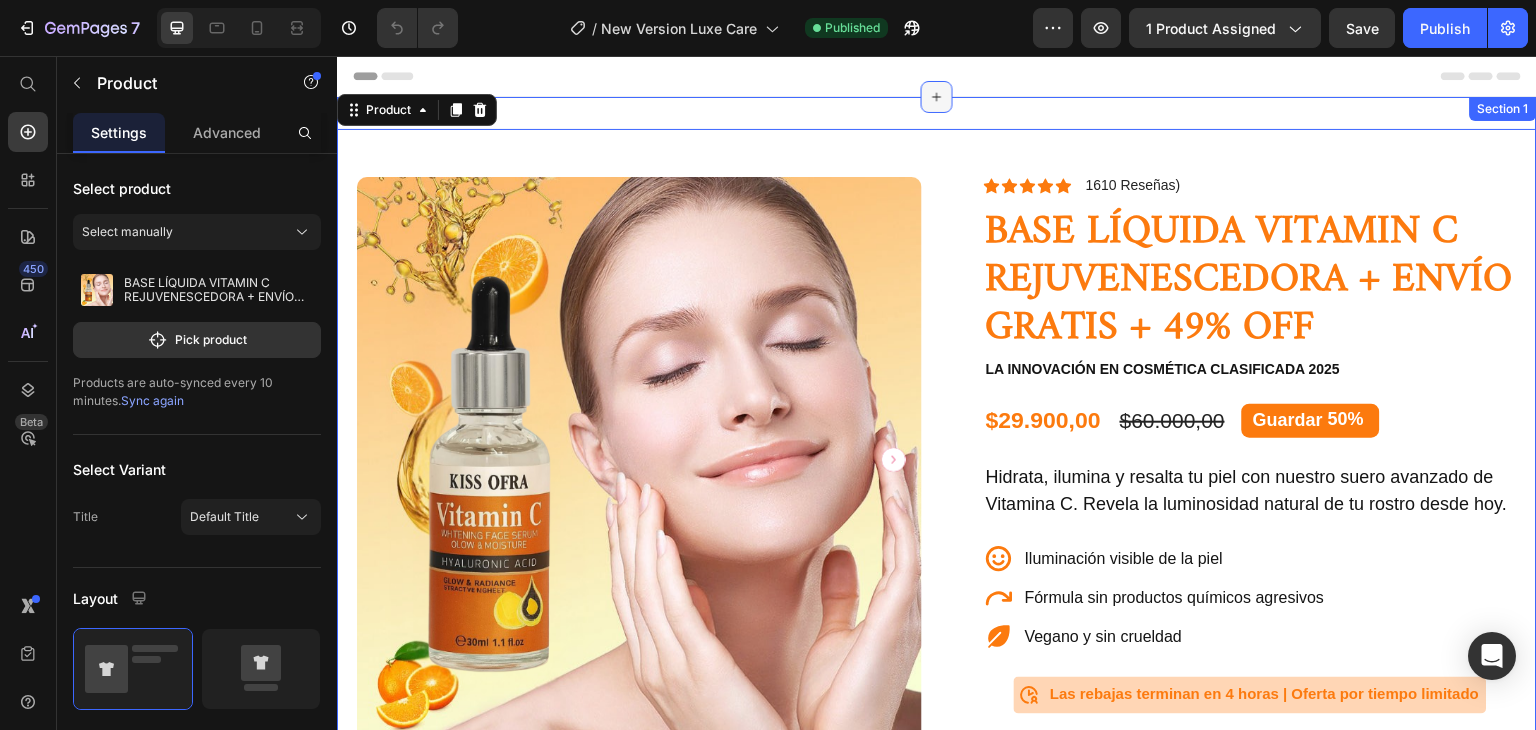 click at bounding box center (937, 97) 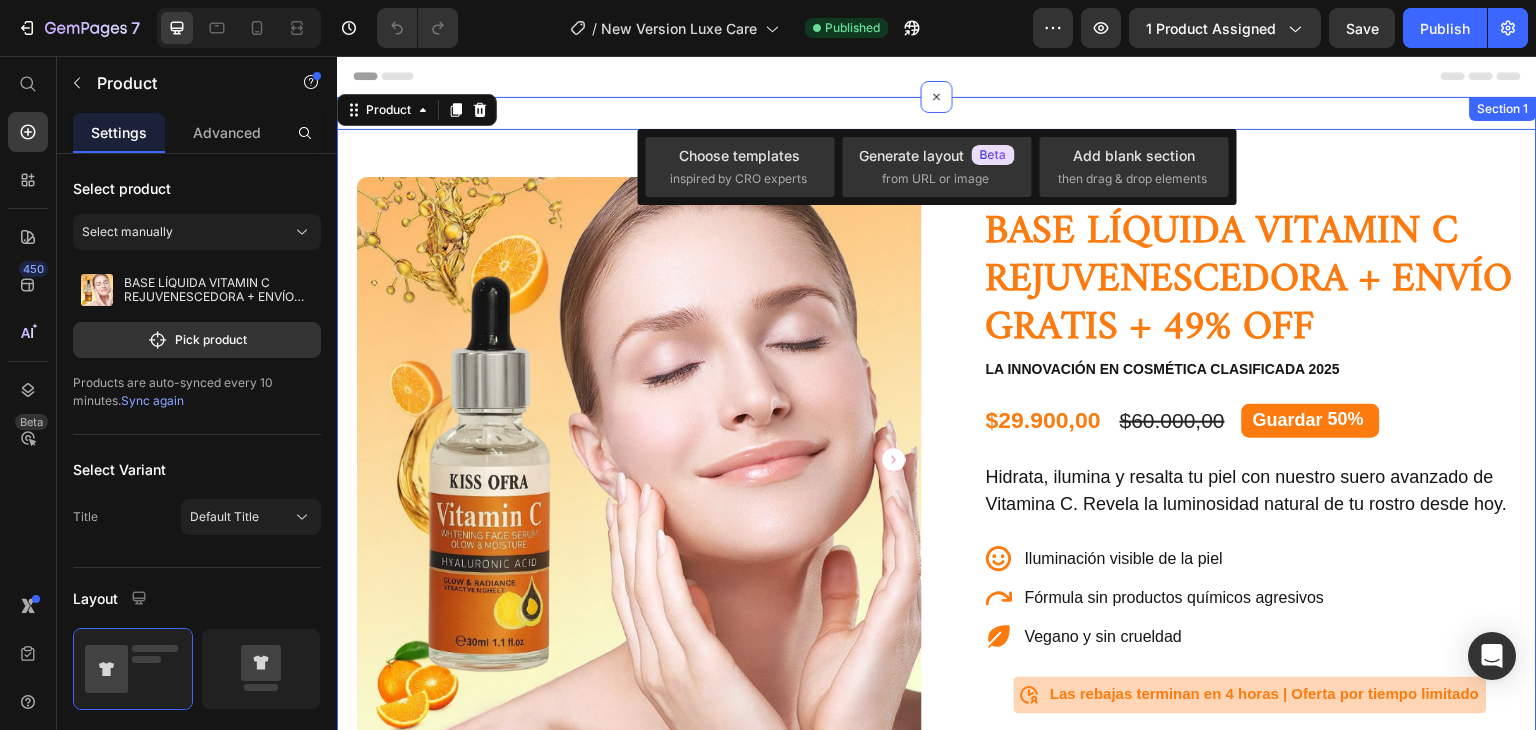 click on "Text Block
Icon [NAME] [LAST] ([CITY], [COUNTRY]) Text Block Row Row Row Icon Icon Icon Icon Icon Icon List 1610 Reseñas) Text Block Row BASE LÍQUIDA VITAMIN C REJUVENESCEDORA + ENVÍO GRATIS + 49% OFF Product Title La innovación en cosmética clasificada 2025 Text Block $29.900,00 Product Price $60.000,00 Product Price Guardar 50% Discount Tag Row Hidrata, ilumina y resalta tu piel con nuestro suero avanzado de Vitamina C. Revela la luminosidad natural de tu rostro desde hoy. Text Block
Iluminación visible de la piel
Fórmula sin productos químicos agresivos
Vegano y sin crueldad Item List
Icon Text Block Row Row" at bounding box center [937, 666] 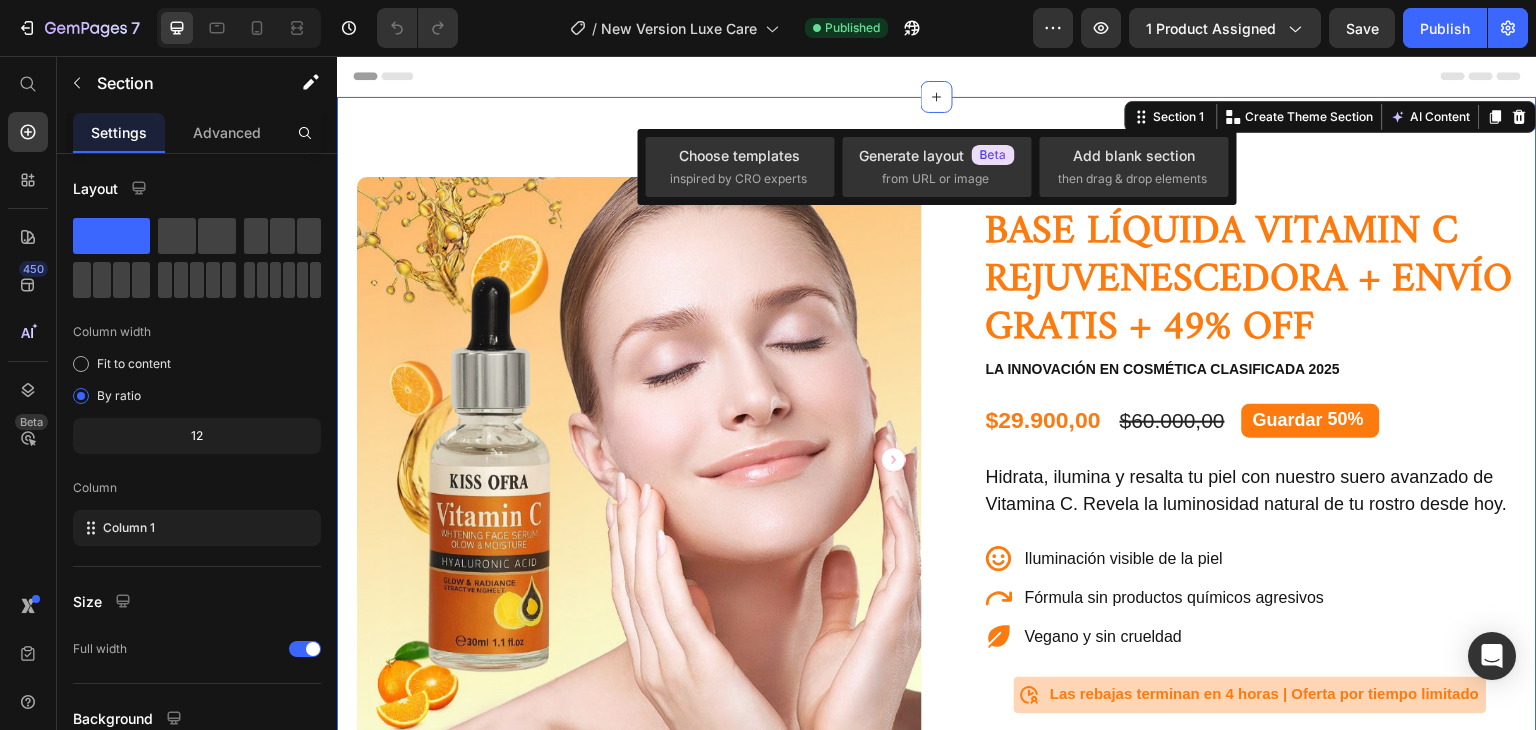 click on "Text Block
Icon [NAME] [LAST] ([CITY], [COUNTRY]) Text Block Row Row Row Icon Icon Icon Icon Icon Icon List 1610 Reseñas) Text Block Row BASE LÍQUIDA VITAMIN C REJUVENESCEDORA + ENVÍO GRATIS + 49% OFF Product Title La innovación en cosmética clasificada 2025 Text Block $29.900,00 Product Price $60.000,00 Product Price Guardar 50% Discount Tag Row Hidrata, ilumina y resalta tu piel con nuestro suero avanzado de Vitamina C. Revela la luminosidad natural de tu rostro desde hoy. Text Block
Iluminación visible de la piel
Fórmula sin productos químicos agresivos
Vegano y sin crueldad Item List
Icon Text Block Row Row" at bounding box center [937, 666] 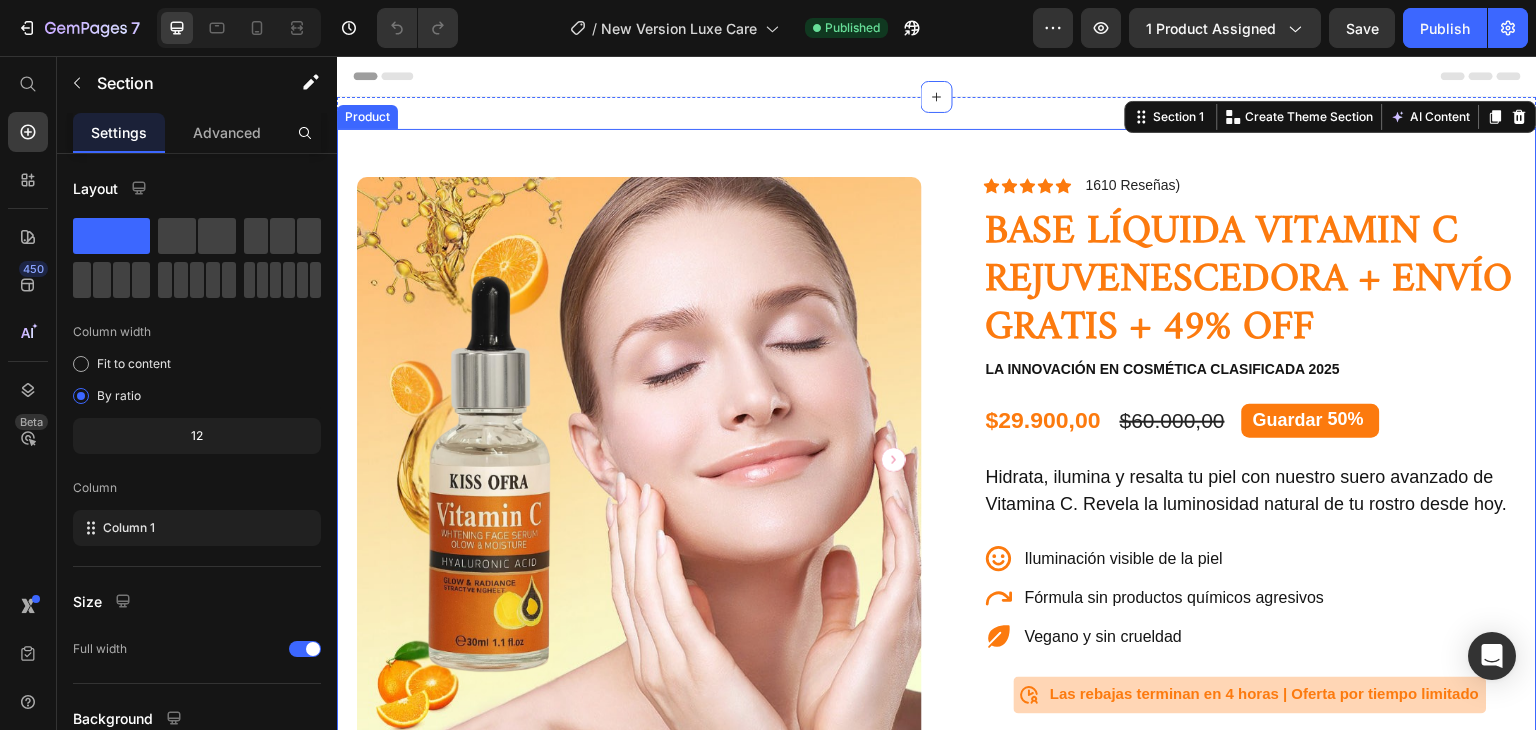 click on "Text Block
Icon [NAME] [LAST] ([CITY], [COUNTRY]) Text Block Row Row Row Icon Icon Icon Icon Icon Icon List 1610 Reseñas) Text Block Row BASE LÍQUIDA VITAMIN C REJUVENESCEDORA + ENVÍO GRATIS + 49% OFF Product Title La innovación en cosmética clasificada 2025 Text Block $29.900,00 Product Price $60.000,00 Product Price Guardar 50% Discount Tag Row Hidrata, ilumina y resalta tu piel con nuestro suero avanzado de Vitamina C. Revela la luminosidad natural de tu rostro desde hoy. Text Block
Iluminación visible de la piel
Fórmula sin productos químicos agresivos
Vegano y sin crueldad Item List
Icon Text Block Row Row" at bounding box center (937, 644) 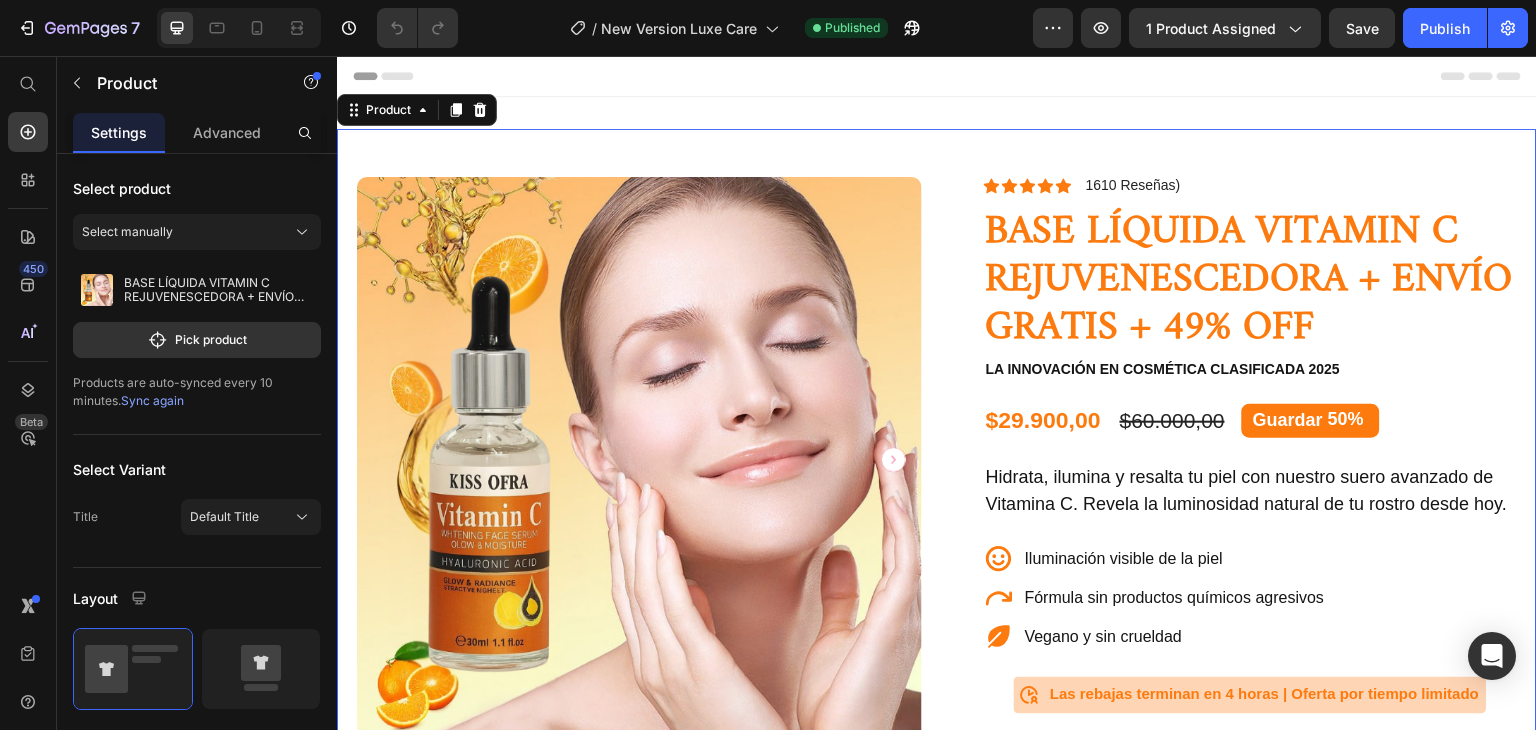 click on "Text Block
Icon [NAME] [LAST] ([CITY], [COUNTRY]) Text Block Row Row Row Icon Icon Icon Icon Icon Icon List 1610 Reseñas) Text Block Row BASE LÍQUIDA VITAMIN C REJUVENESCEDORA + ENVÍO GRATIS + 49% OFF Product Title La innovación en cosmética clasificada 2025 Text Block $29.900,00 Product Price $60.000,00 Product Price Guardar 50% Discount Tag Row Hidrata, ilumina y resalta tu piel con nuestro suero avanzado de Vitamina C. Revela la luminosidad natural de tu rostro desde hoy. Text Block
Iluminación visible de la piel
Fórmula sin productos químicos agresivos
Vegano y sin crueldad Item List
Icon Text Block Row Row" at bounding box center [937, 644] 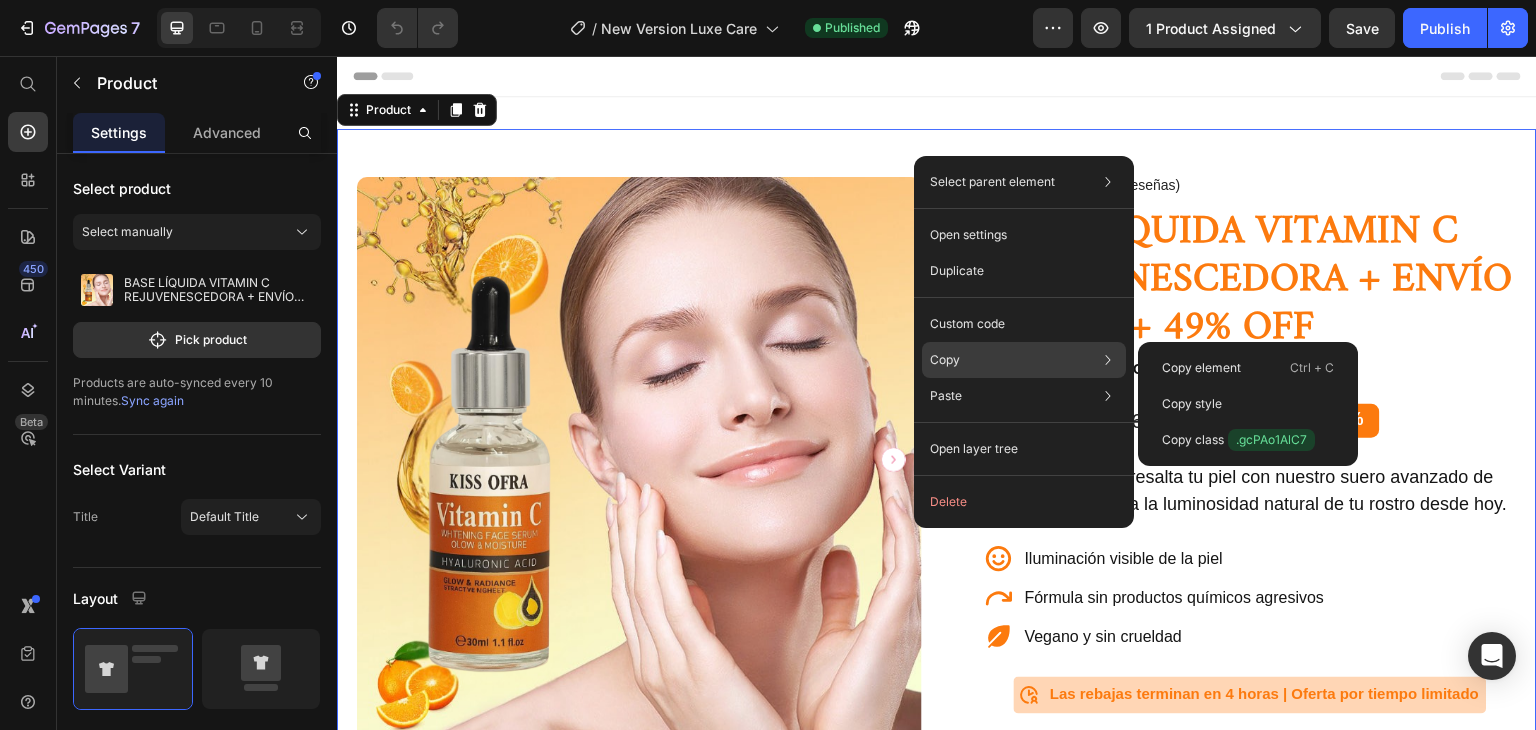 click on "Copy Copy element  Ctrl + C Copy style  Copy class  .gcPAo1AlC7" 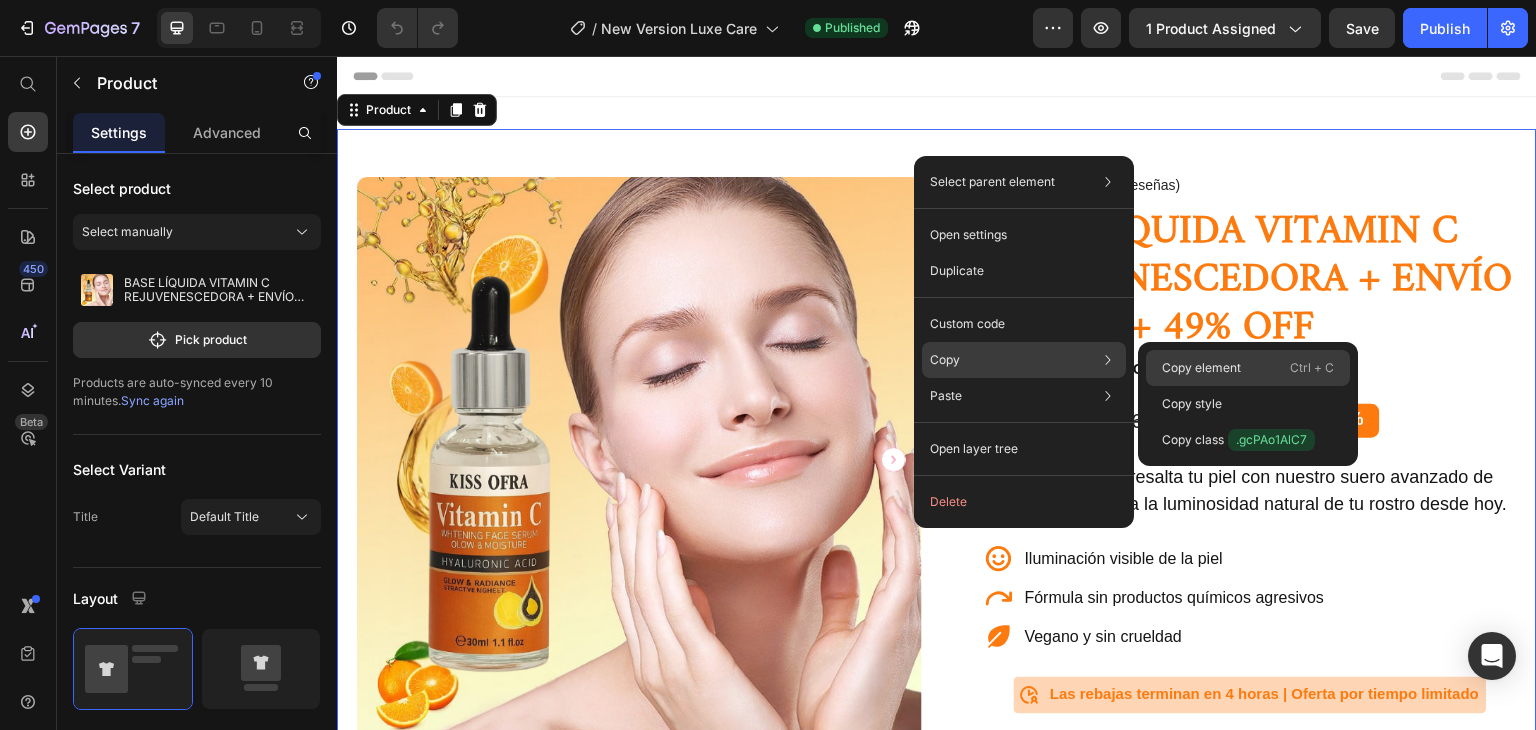 click on "Copy element  Ctrl + C" 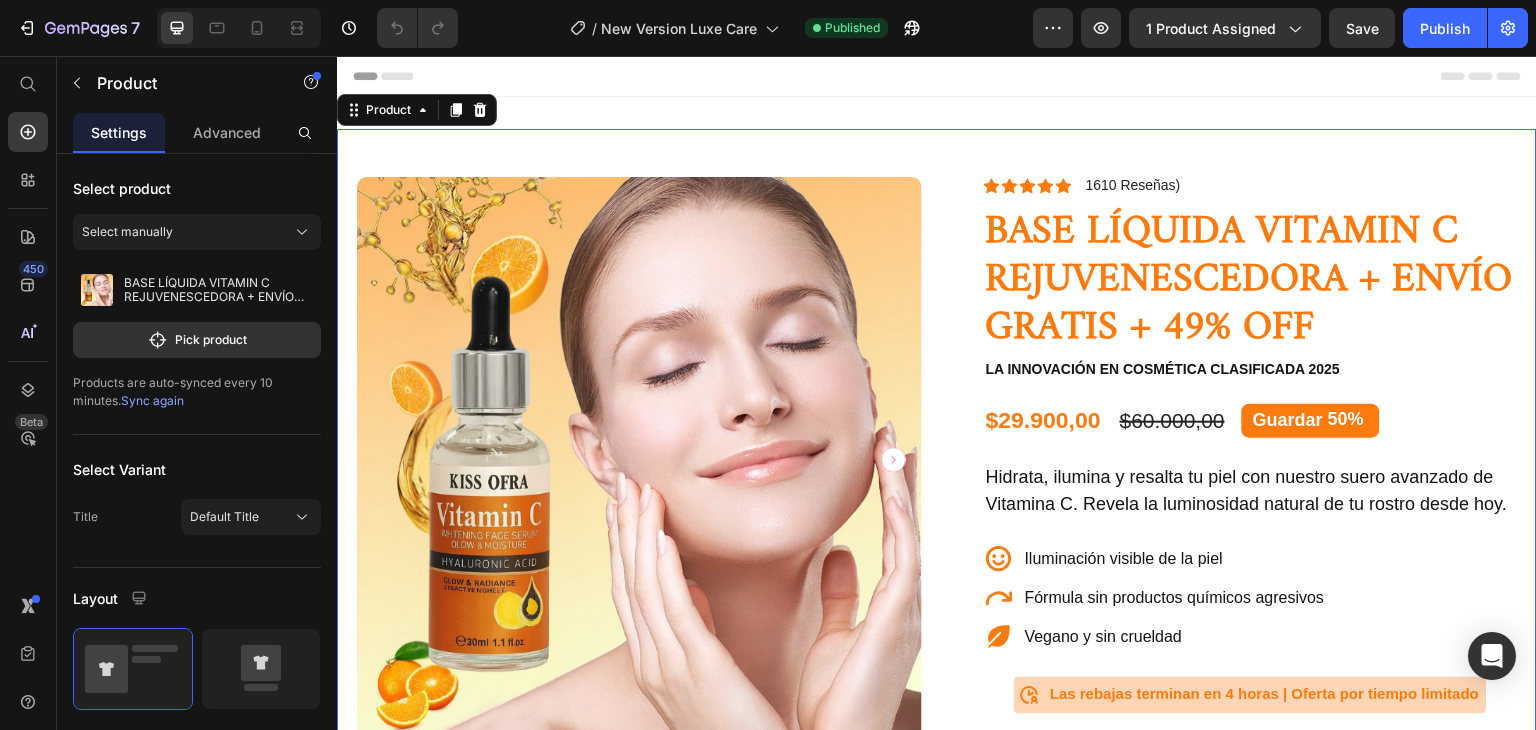click on "Text Block
Icon [NAME] [LAST] ([CITY], [COUNTRY]) Text Block Row Row Row Icon Icon Icon Icon Icon Icon List 1610 Reseñas) Text Block Row BASE LÍQUIDA VITAMIN C REJUVENESCEDORA + ENVÍO GRATIS + 49% OFF Product Title La innovación en cosmética clasificada 2025 Text Block $29.900,00 Product Price $60.000,00 Product Price Guardar 50% Discount Tag Row Hidrata, ilumina y resalta tu piel con nuestro suero avanzado de Vitamina C. Revela la luminosidad natural de tu rostro desde hoy. Text Block
Iluminación visible de la piel
Fórmula sin productos químicos agresivos
Vegano y sin crueldad Item List
Icon Text Block Row Row" at bounding box center [937, 644] 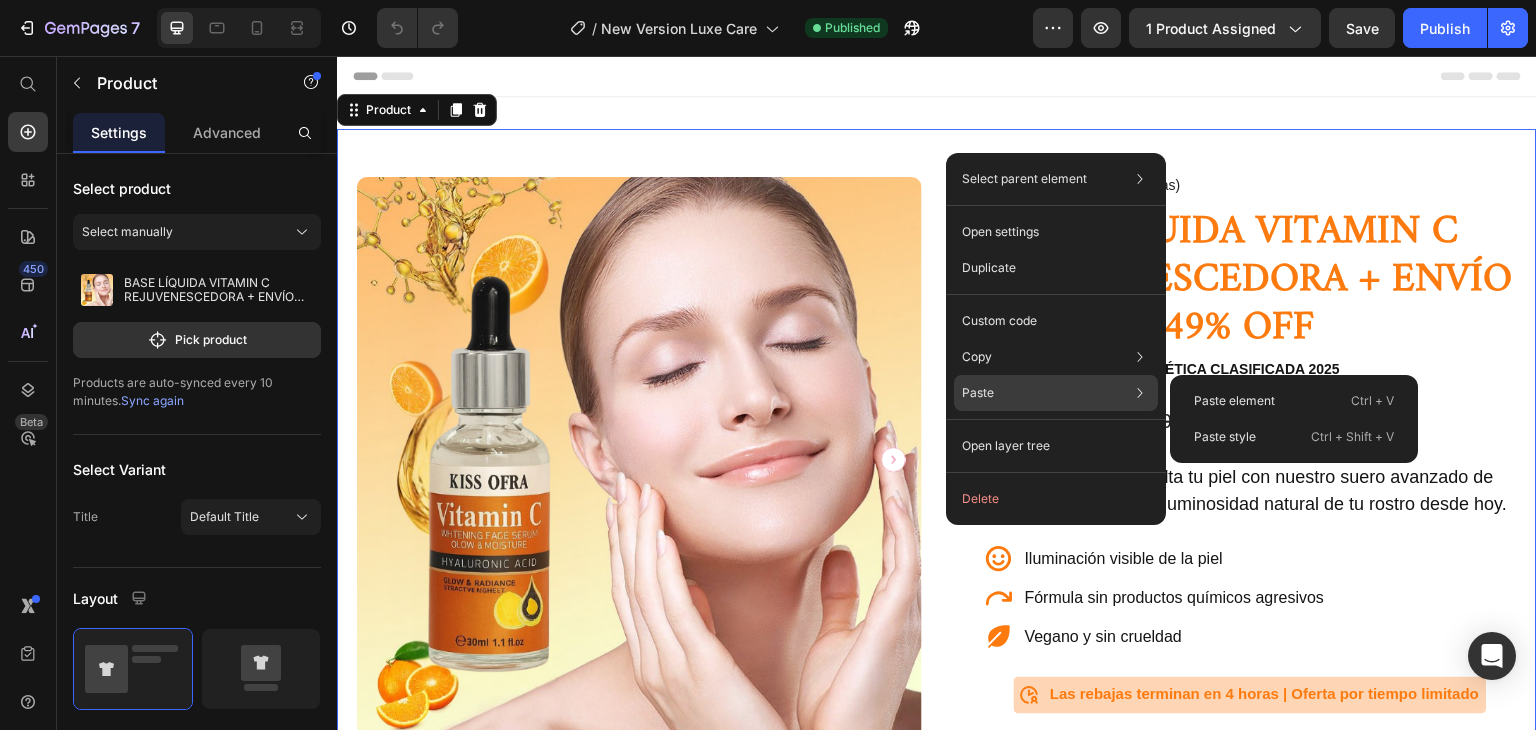 click on "Paste Paste element  Ctrl + V Paste style  Ctrl + Shift + V" 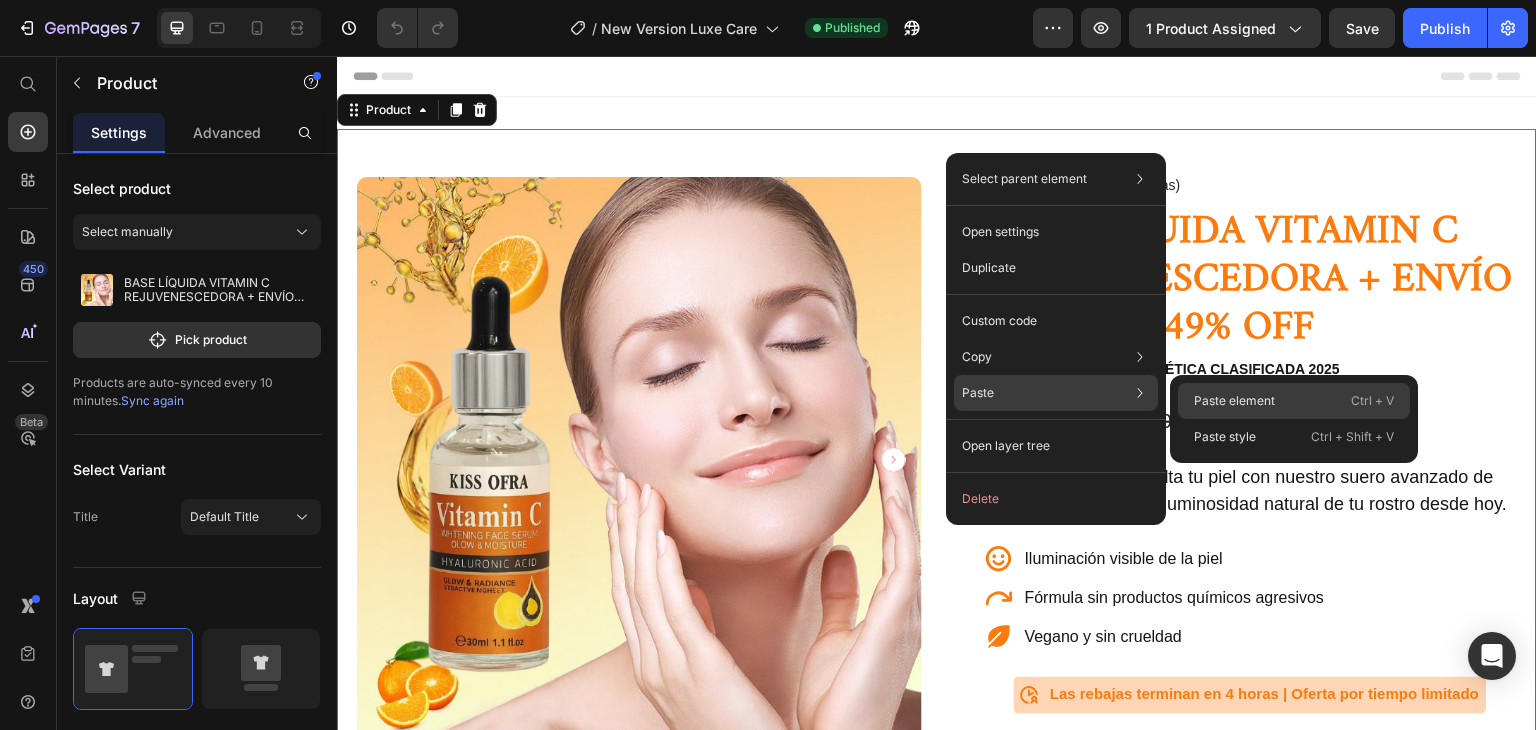 click on "Paste element" at bounding box center [1234, 401] 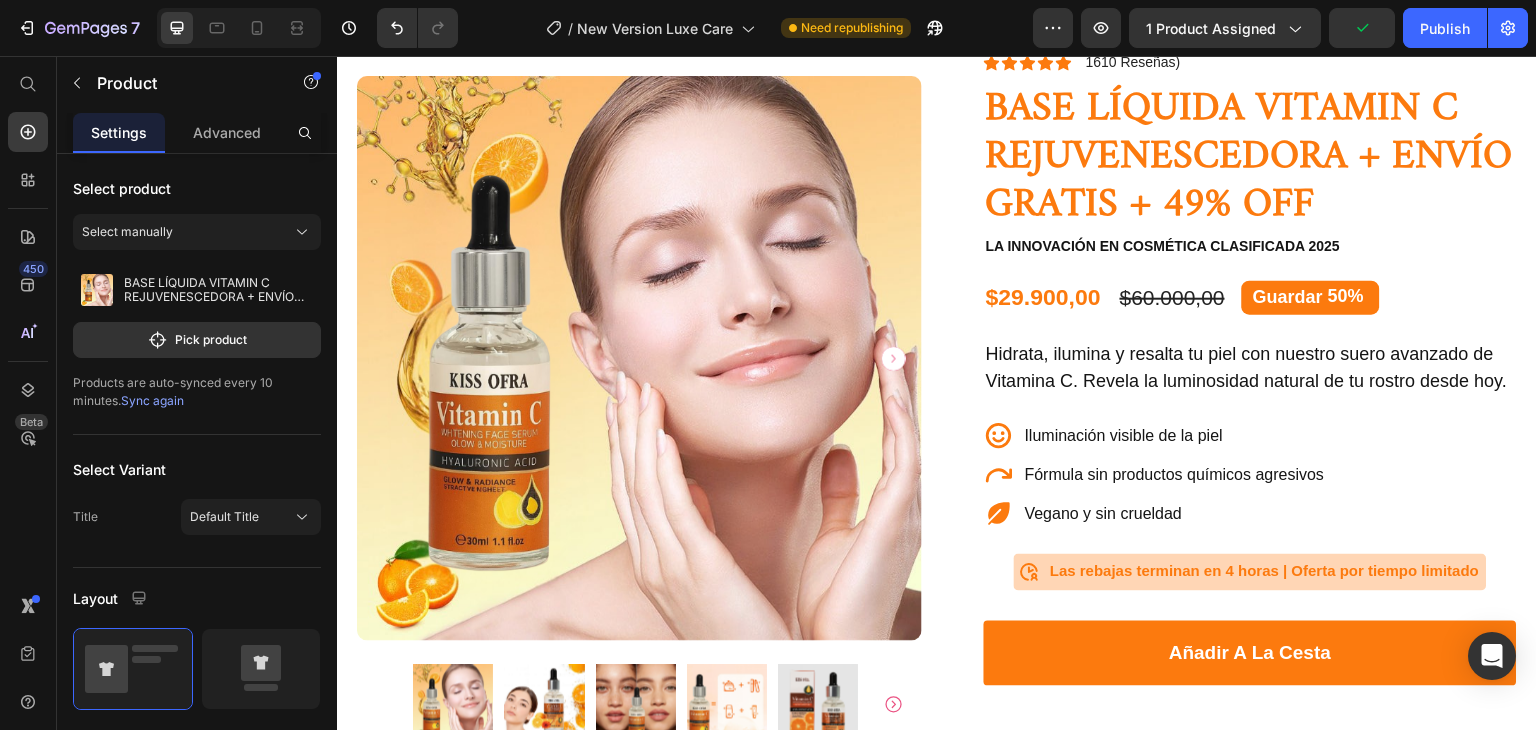 scroll, scrollTop: 0, scrollLeft: 0, axis: both 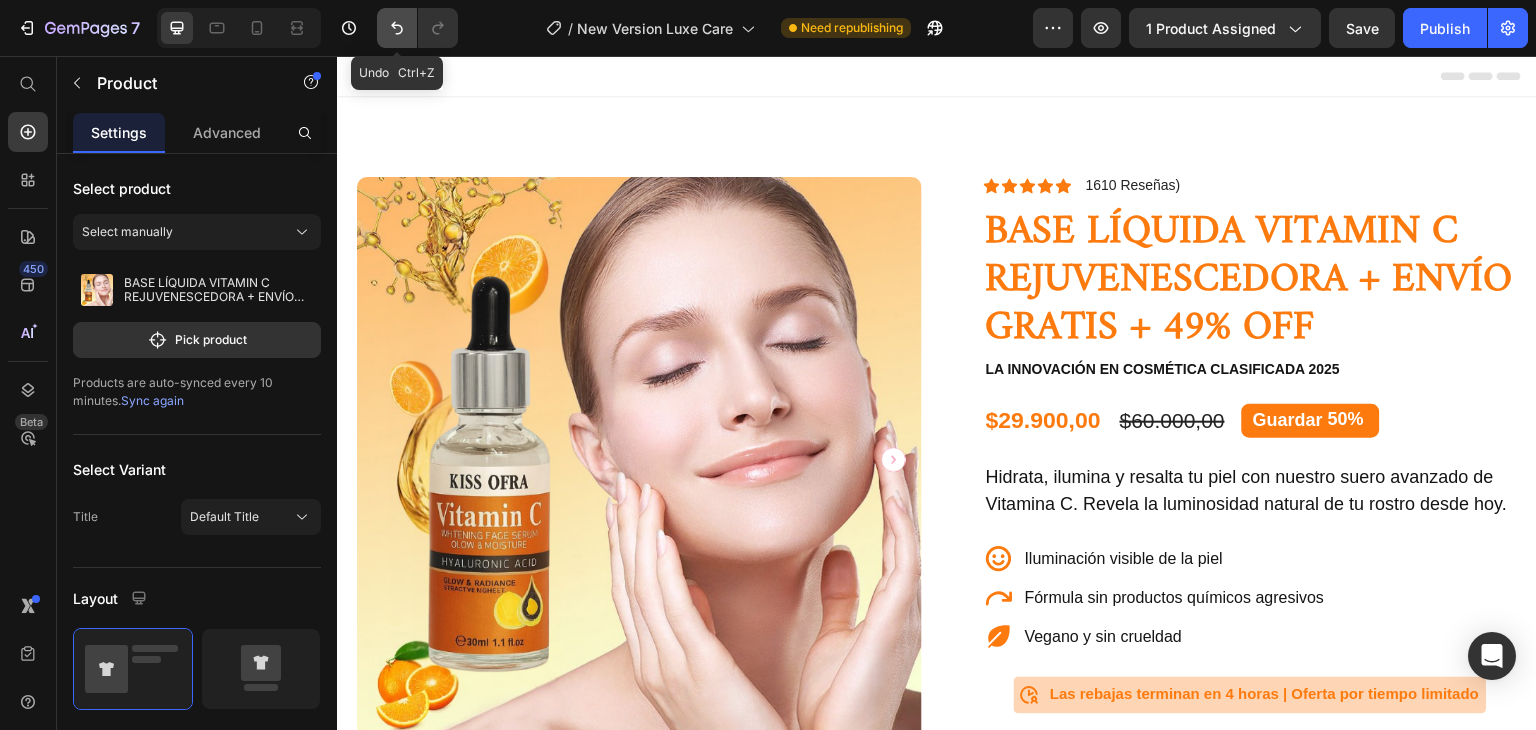 click 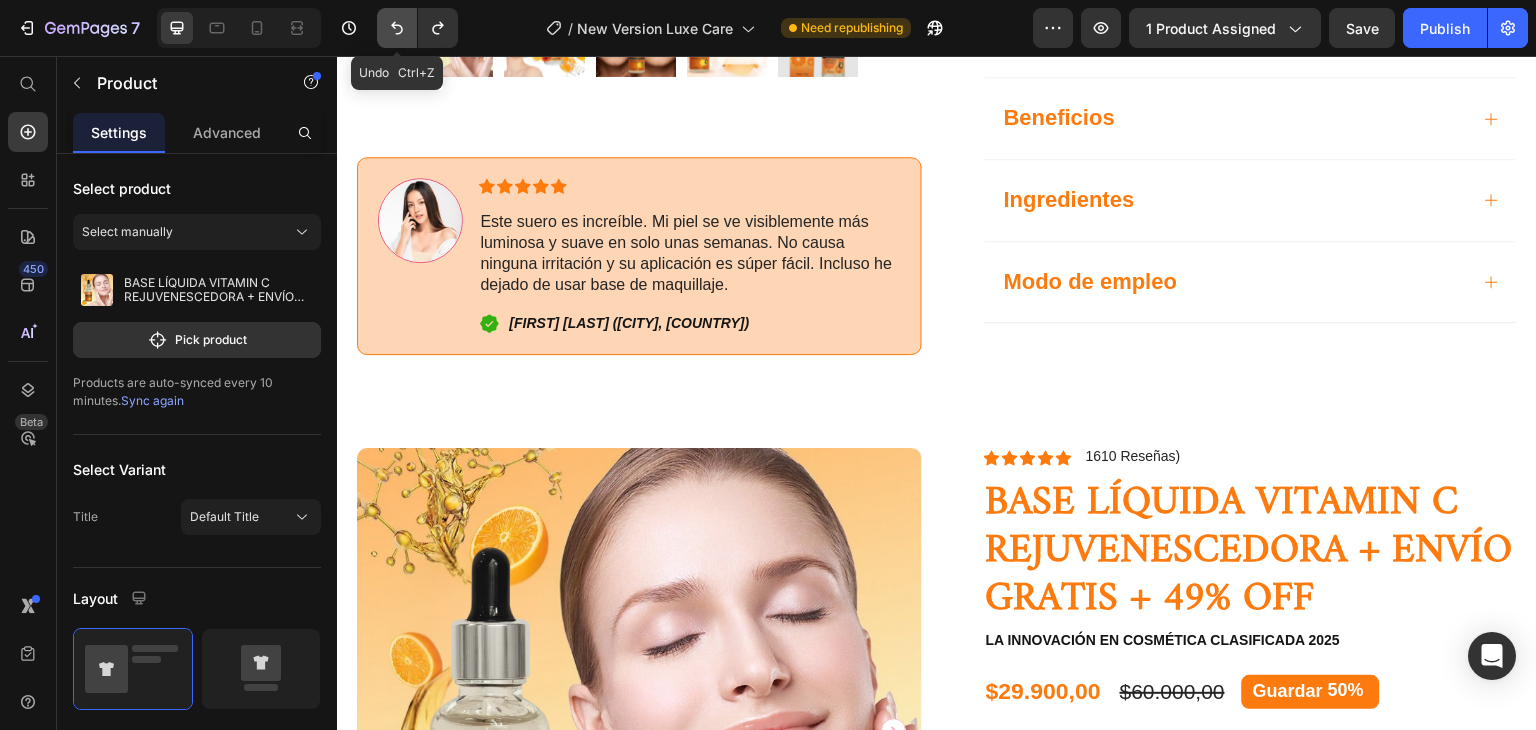 scroll, scrollTop: 803, scrollLeft: 0, axis: vertical 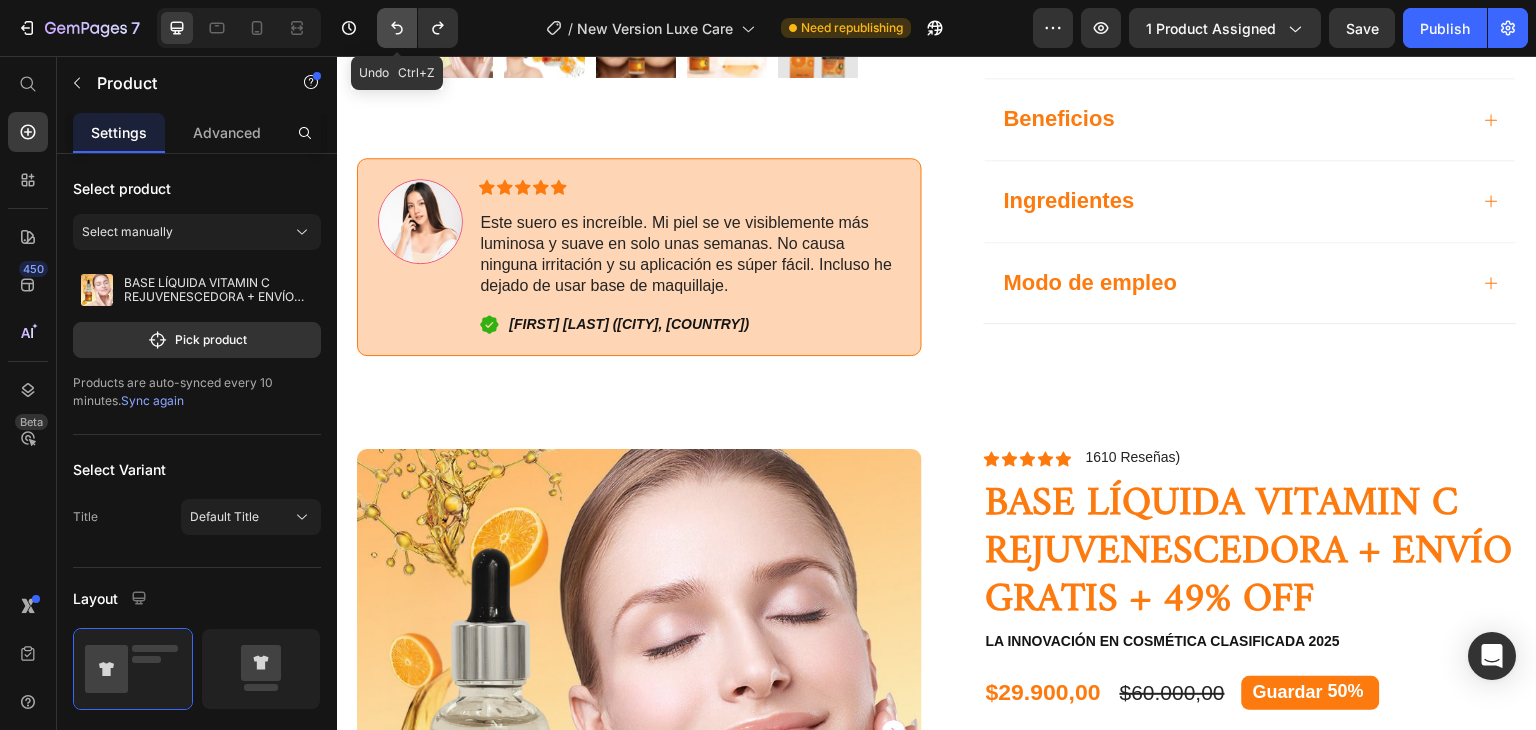 click 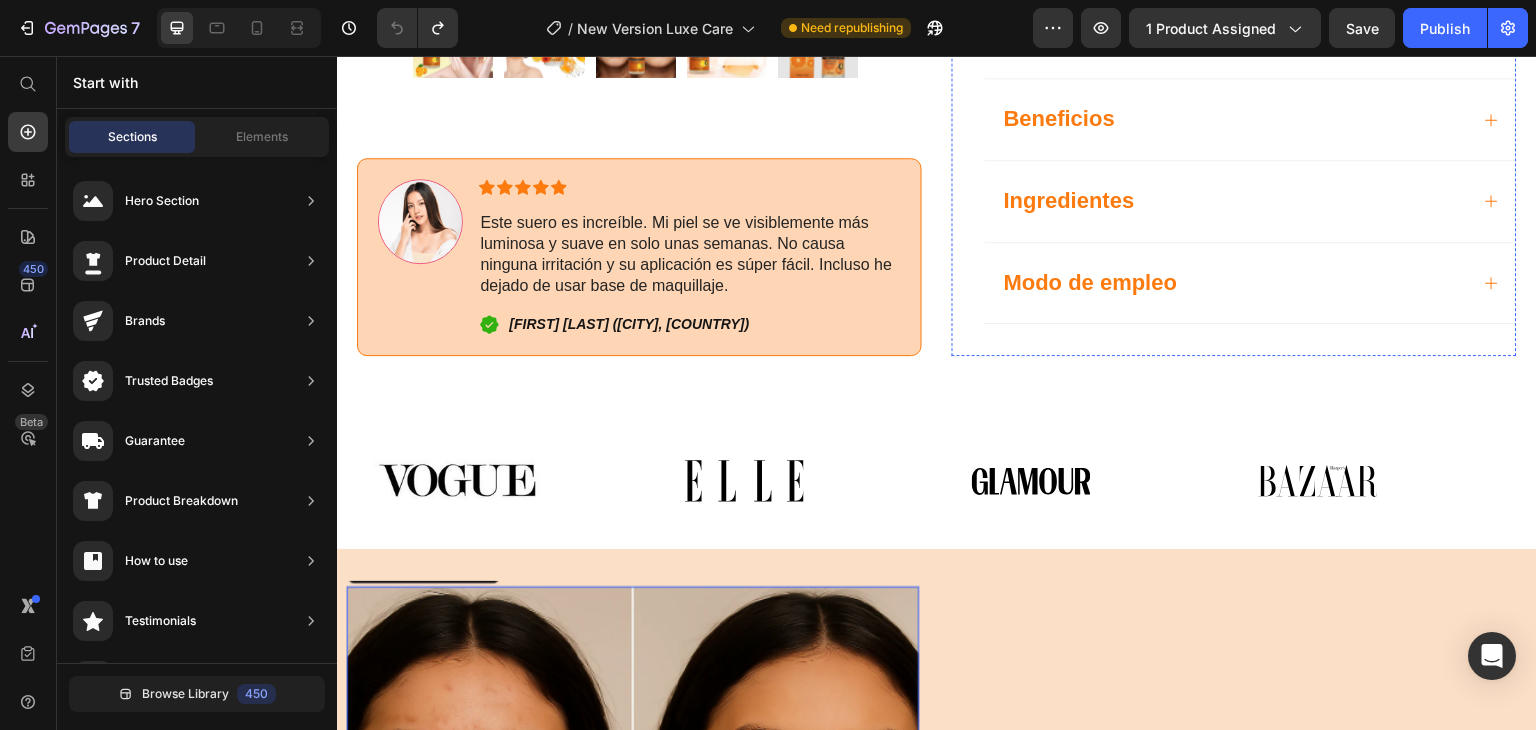 scroll, scrollTop: 487, scrollLeft: 0, axis: vertical 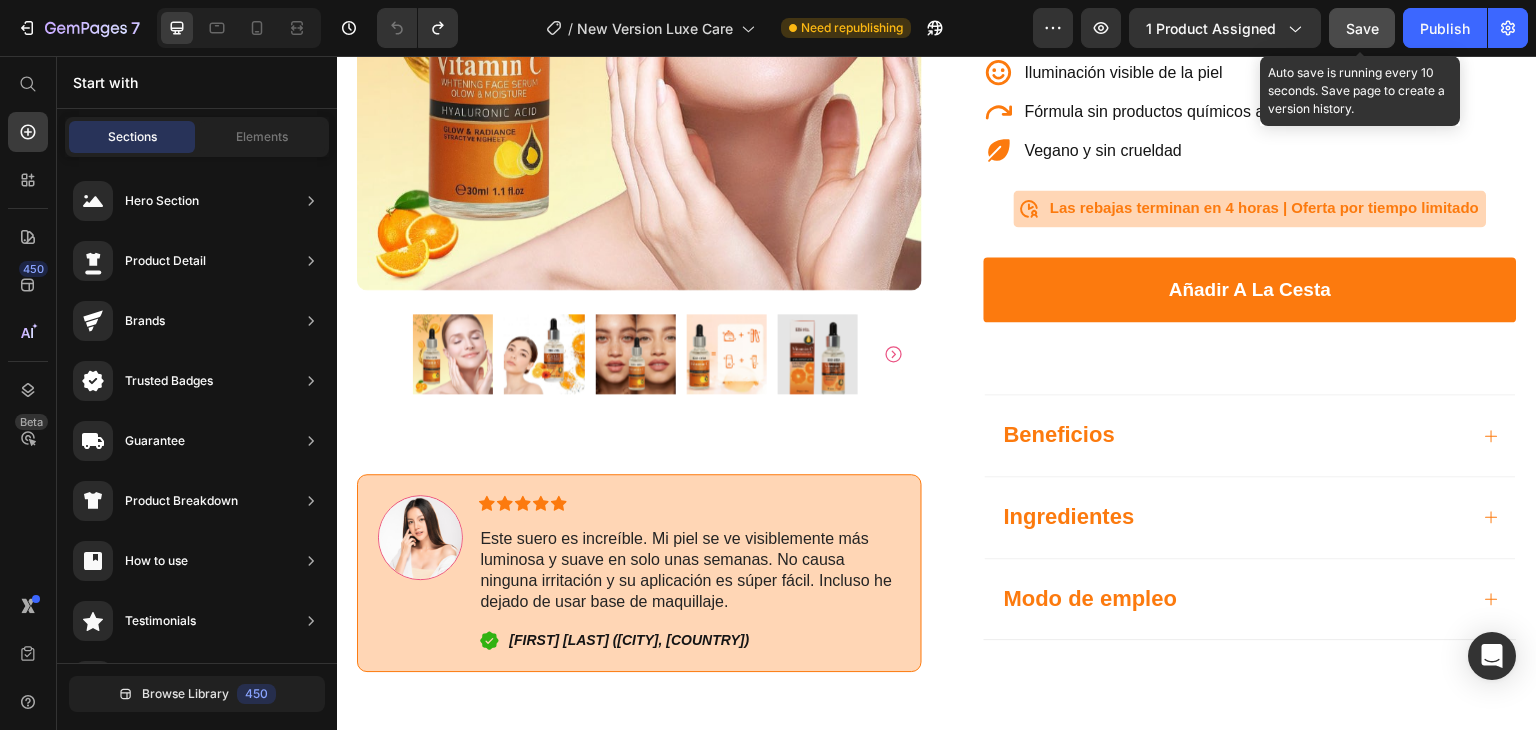 click on "Save" 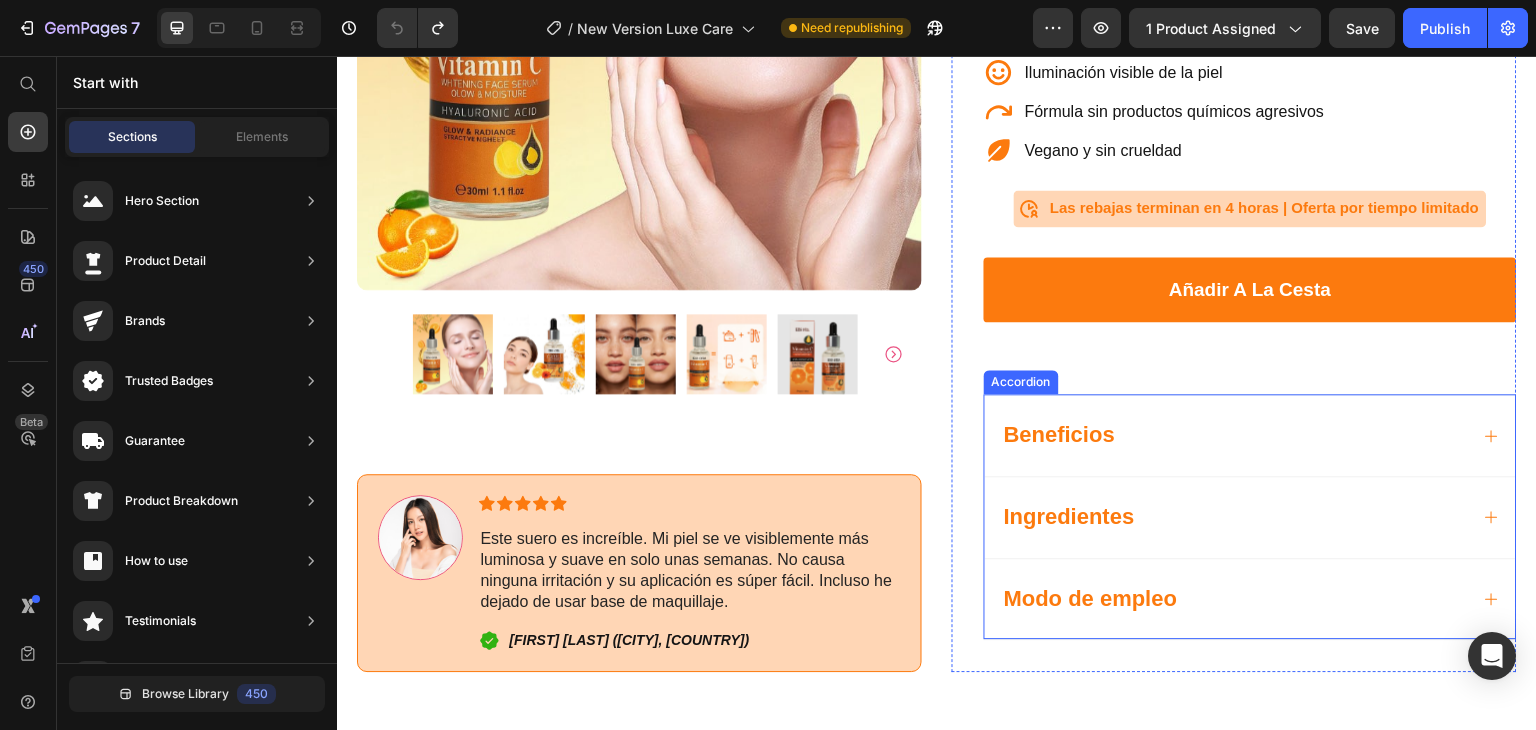 scroll, scrollTop: 0, scrollLeft: 0, axis: both 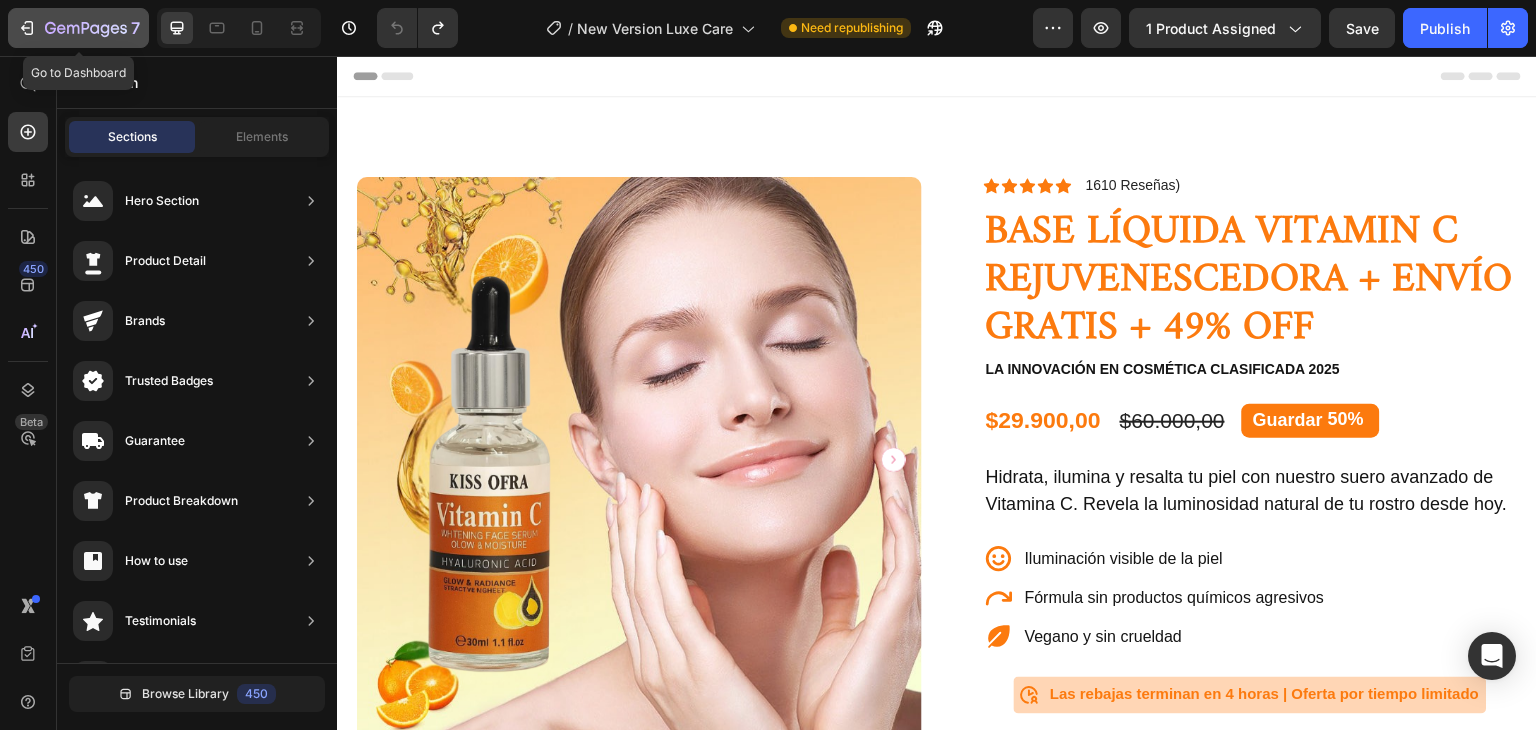 click 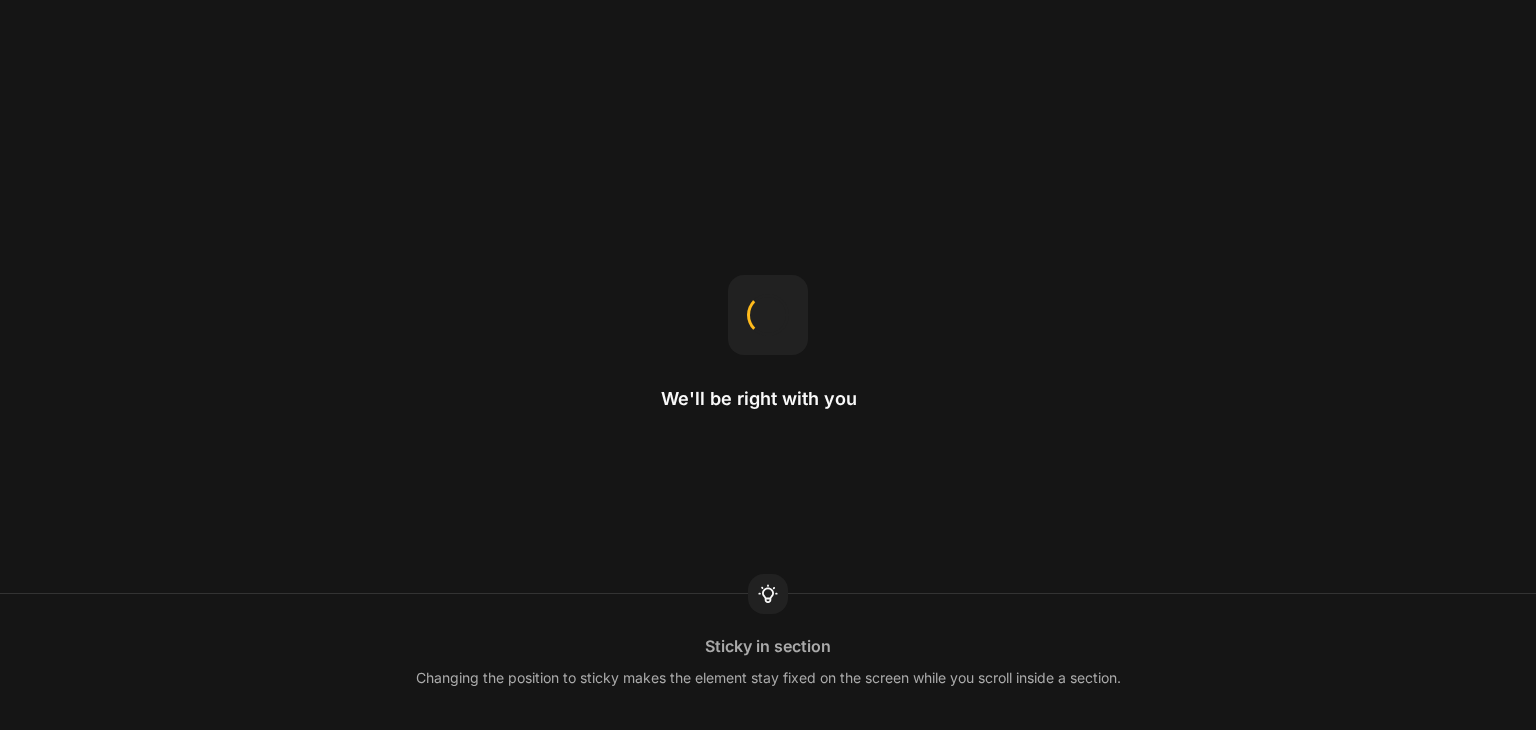scroll, scrollTop: 0, scrollLeft: 0, axis: both 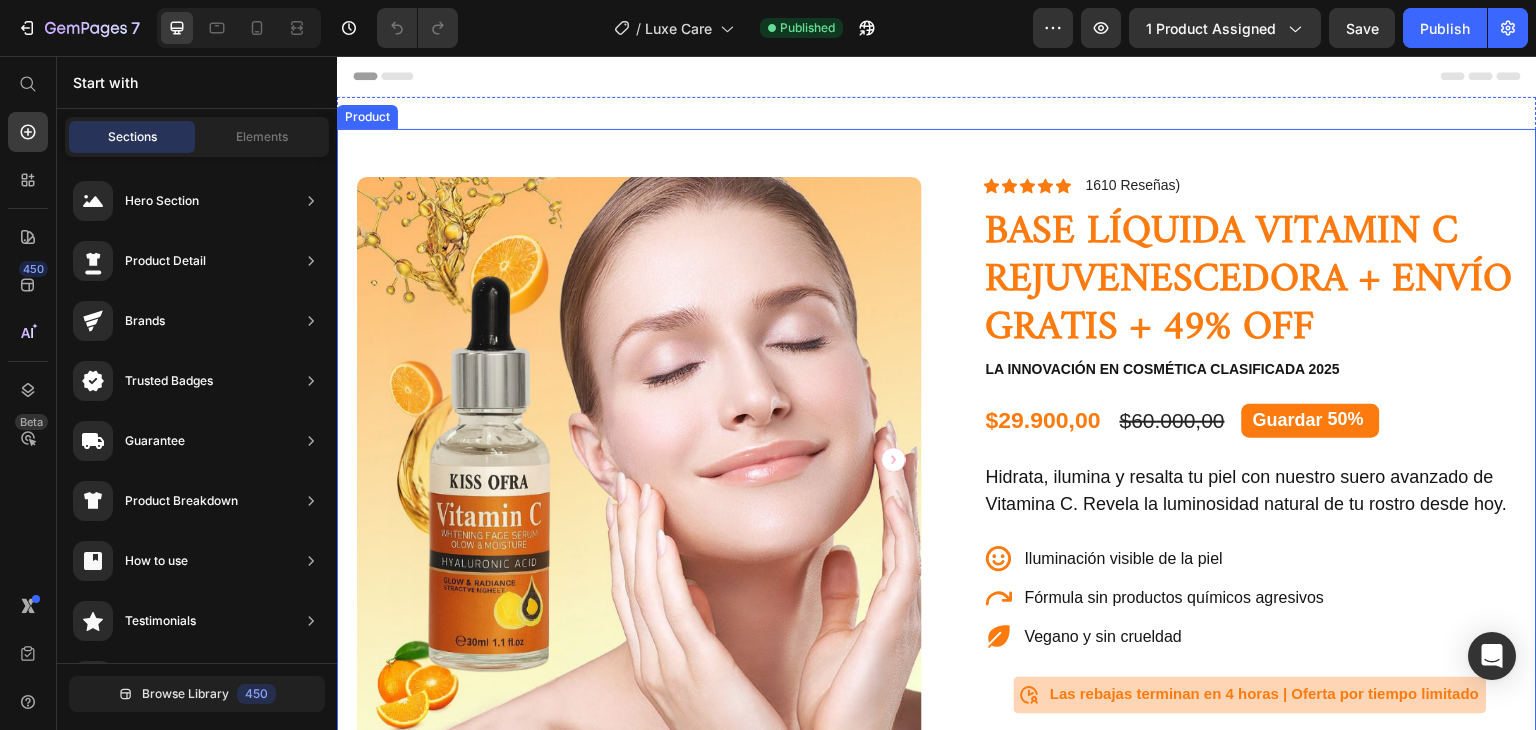 click on "Text Block
Icon [NAME] [LAST] ([CITY], [COUNTRY]) Text Block Row Row Row Icon Icon Icon Icon Icon Icon List 1610 Reseñas) Text Block Row BASE LÍQUIDA VITAMIN C REJUVENESCEDORA + ENVÍO GRATIS + 49% OFF Product Title La innovación en cosmética clasificada 2025 Text Block $29.900,00 Product Price $60.000,00 Product Price Guardar 50% Discount Tag Row Hidrata, ilumina y resalta tu piel con nuestro suero avanzado de Vitamina C. Revela la luminosidad natural de tu rostro desde hoy. Text Block
Iluminación visible de la piel
Fórmula sin productos químicos agresivos
Vegano y sin crueldad Item List
Icon Text Block Row Row" at bounding box center (937, 644) 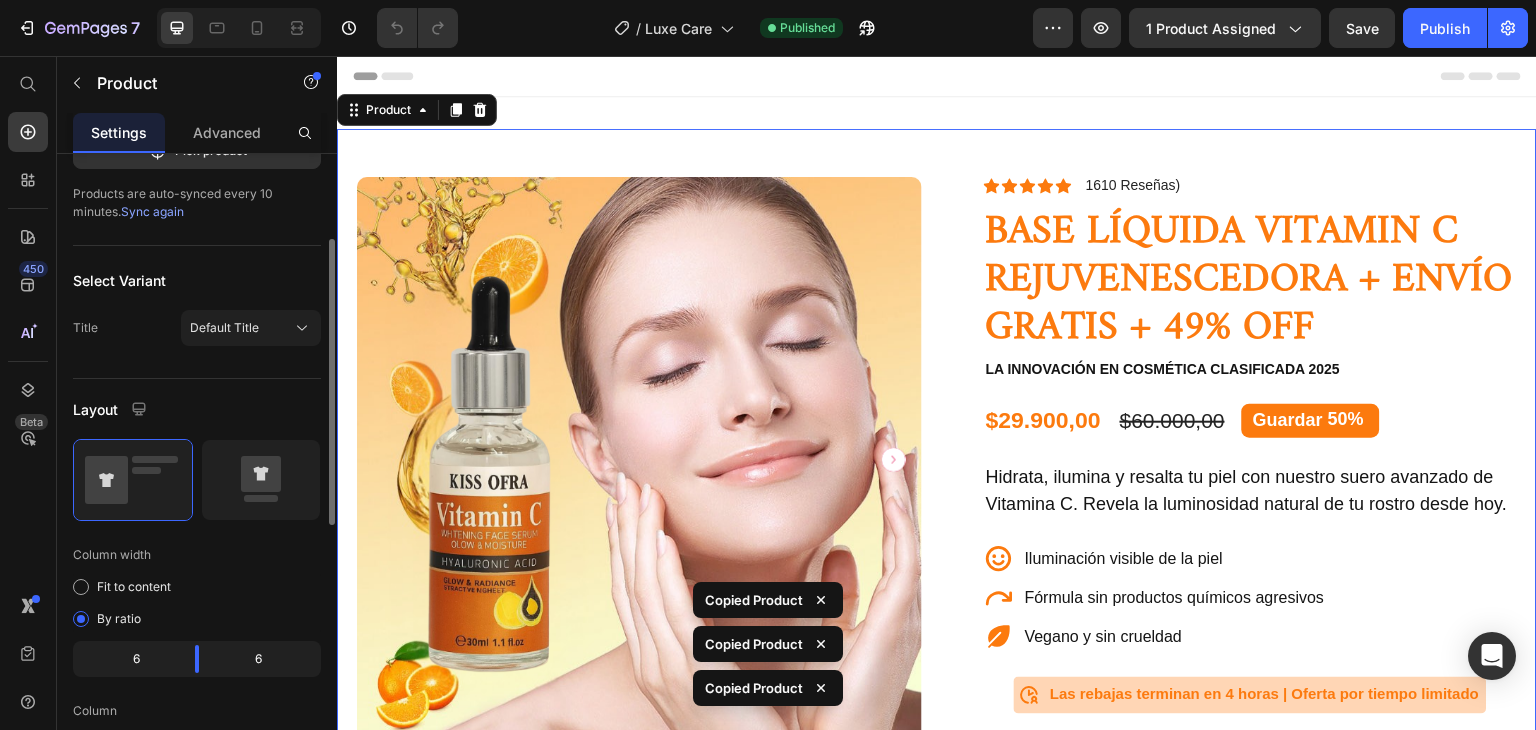 scroll, scrollTop: 264, scrollLeft: 0, axis: vertical 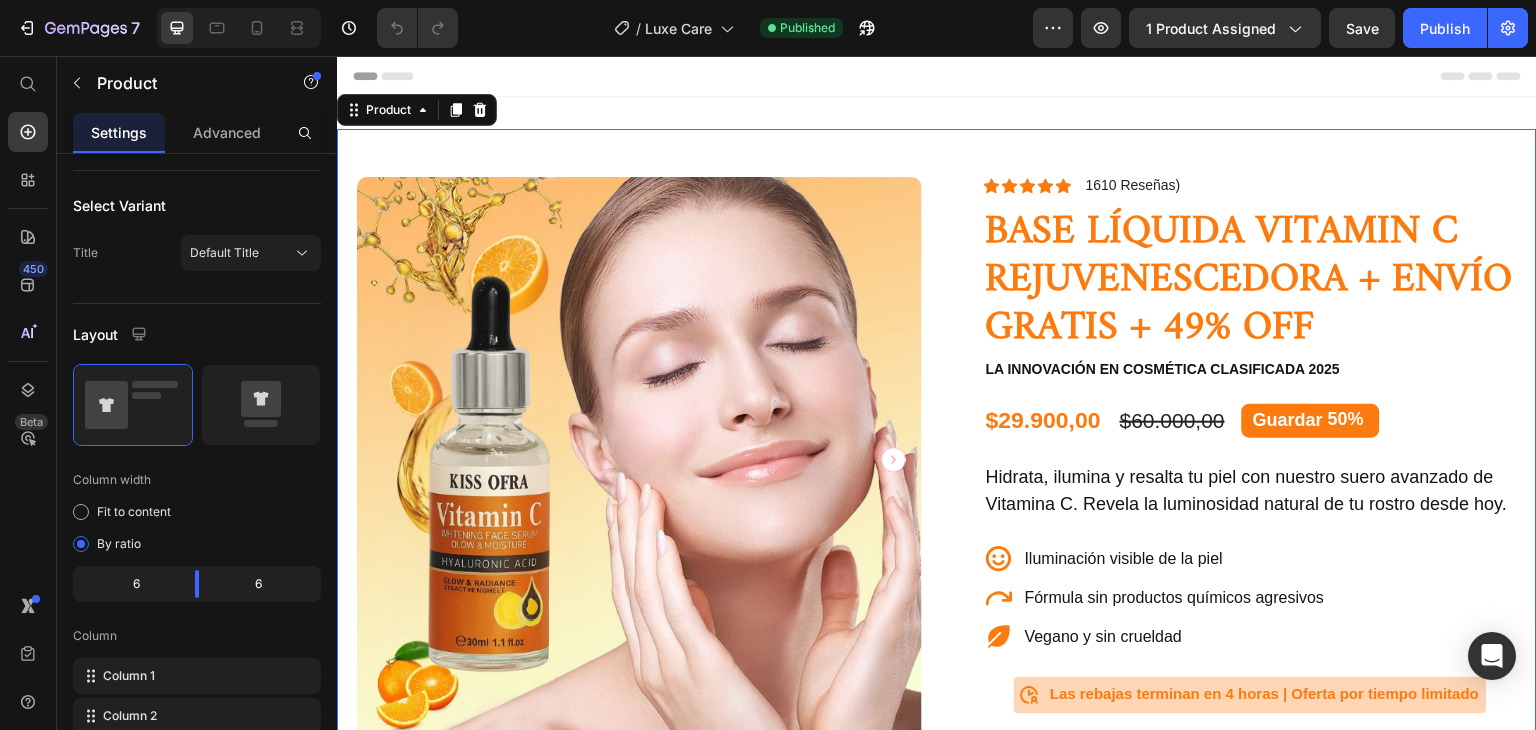 click on "Text Block
Icon [NAME] [LAST] ([CITY], [COUNTRY]) Text Block Row Row Row Icon Icon Icon Icon Icon Icon List 1610 Reseñas) Text Block Row BASE LÍQUIDA VITAMIN C REJUVENESCEDORA + ENVÍO GRATIS + 49% OFF Product Title La innovación en cosmética clasificada 2025 Text Block $29.900,00 Product Price $60.000,00 Product Price Guardar 50% Discount Tag Row Hidrata, ilumina y resalta tu piel con nuestro suero avanzado de Vitamina C. Revela la luminosidad natural de tu rostro desde hoy. Text Block
Iluminación visible de la piel
Fórmula sin productos químicos agresivos
Vegano y sin crueldad Item List
Icon Text Block Row Row" at bounding box center [937, 644] 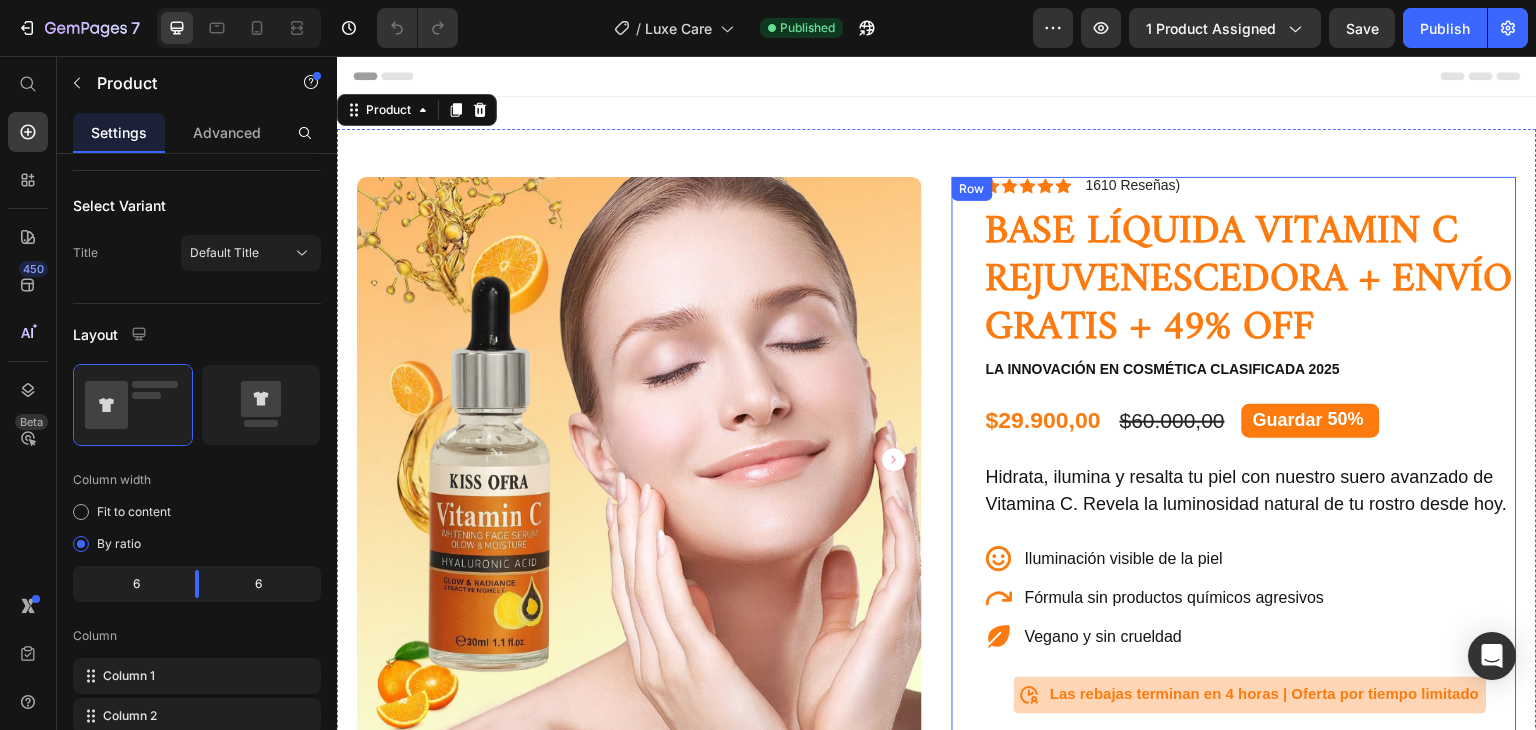 scroll, scrollTop: 0, scrollLeft: 0, axis: both 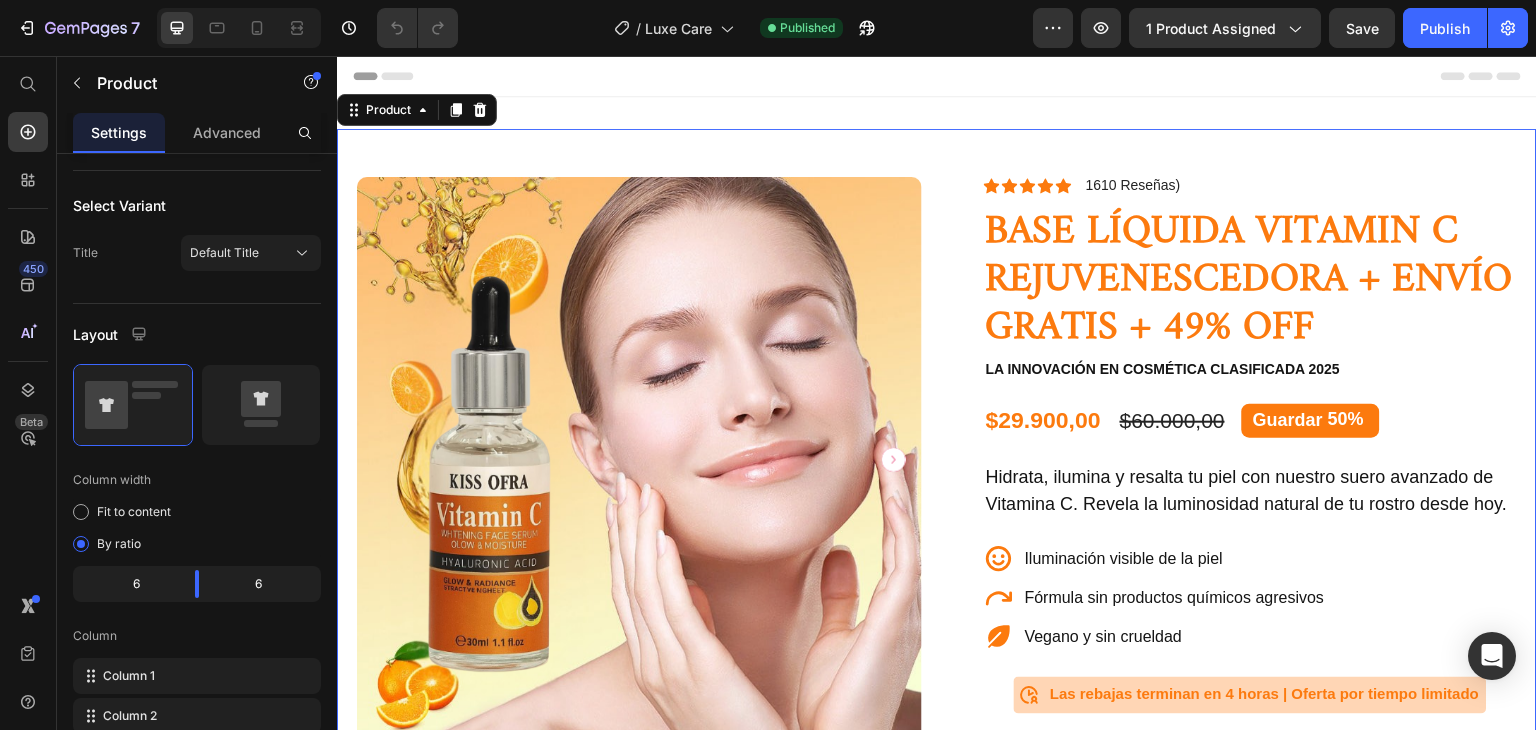 click on "Text Block
Icon [NAME] [LAST] ([CITY], [COUNTRY]) Text Block Row Row Row Icon Icon Icon Icon Icon Icon List 1610 Reseñas) Text Block Row BASE LÍQUIDA VITAMIN C REJUVENESCEDORA + ENVÍO GRATIS + 49% OFF Product Title La innovación en cosmética clasificada 2025 Text Block $29.900,00 Product Price $60.000,00 Product Price Guardar 50% Discount Tag Row Hidrata, ilumina y resalta tu piel con nuestro suero avanzado de Vitamina C. Revela la luminosidad natural de tu rostro desde hoy. Text Block
Iluminación visible de la piel
Fórmula sin productos químicos agresivos
Vegano y sin crueldad Item List
Icon Text Block Row Row" at bounding box center (937, 644) 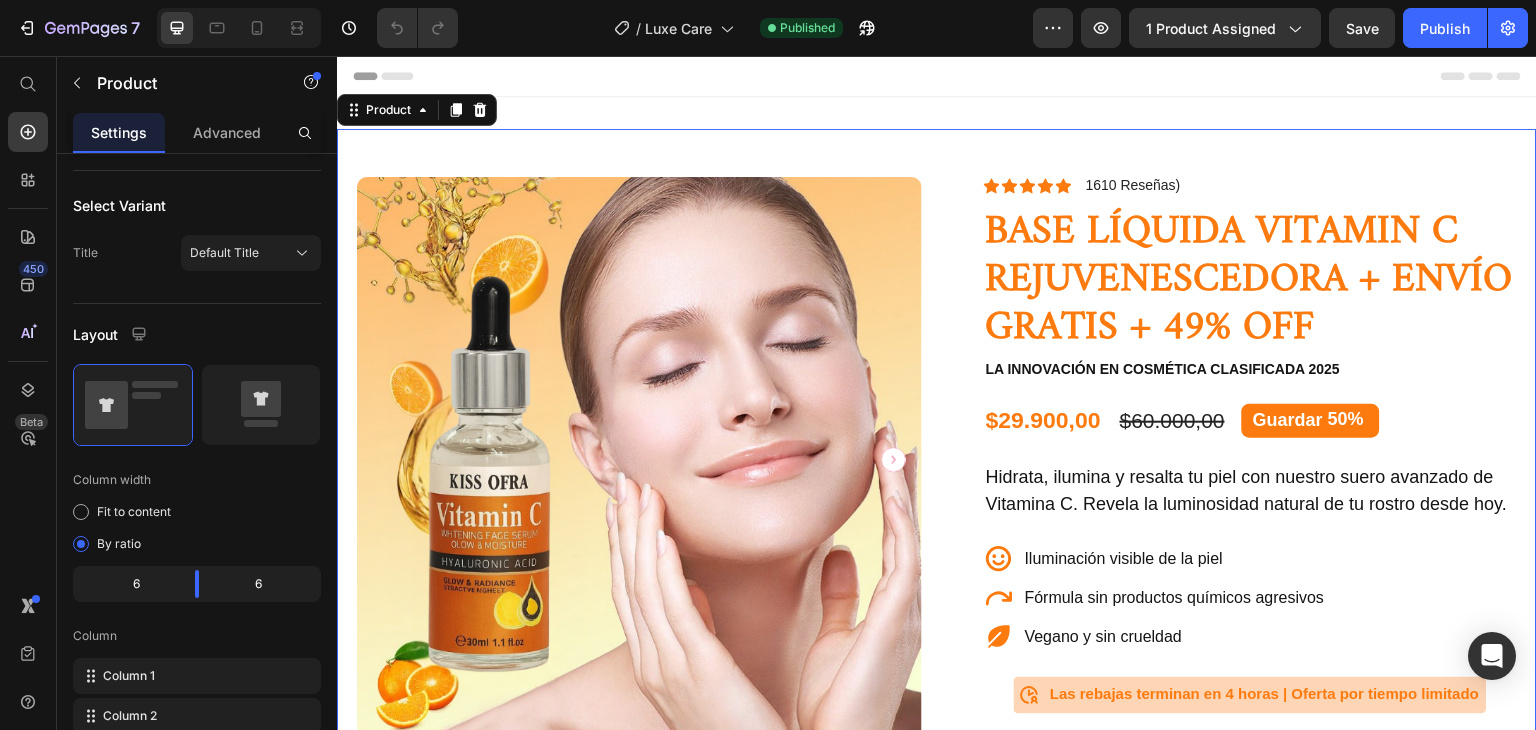 click on "Text Block
Icon [NAME] [LAST] ([CITY], [COUNTRY]) Text Block Row Row Row Icon Icon Icon Icon Icon Icon List 1610 Reseñas) Text Block Row BASE LÍQUIDA VITAMIN C REJUVENESCEDORA + ENVÍO GRATIS + 49% OFF Product Title La innovación en cosmética clasificada 2025 Text Block $29.900,00 Product Price $60.000,00 Product Price Guardar 50% Discount Tag Row Hidrata, ilumina y resalta tu piel con nuestro suero avanzado de Vitamina C. Revela la luminosidad natural de tu rostro desde hoy. Text Block
Iluminación visible de la piel
Fórmula sin productos químicos agresivos
Vegano y sin crueldad Item List
Icon Text Block Row Row" at bounding box center (937, 644) 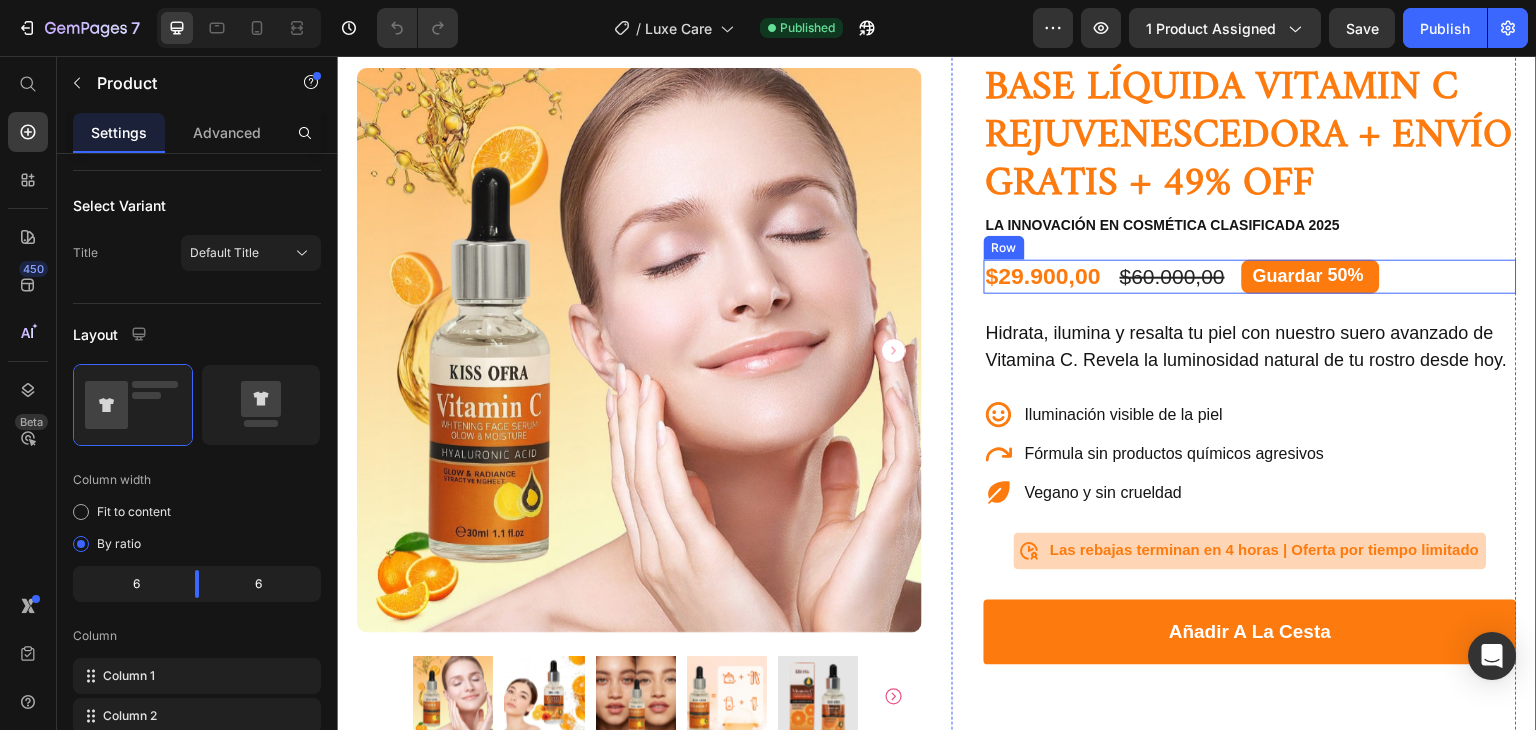 scroll, scrollTop: 0, scrollLeft: 0, axis: both 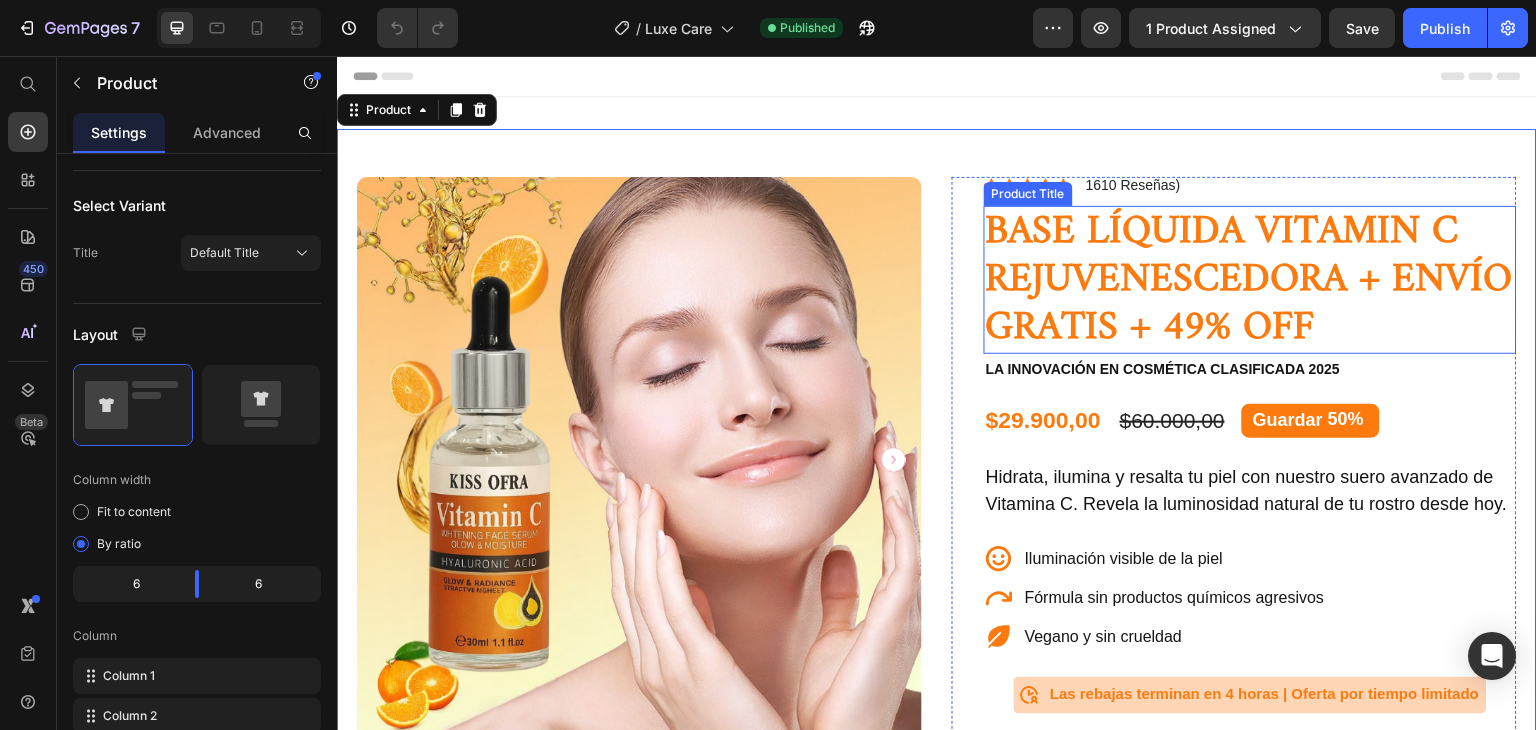 click on "BASE LÍQUIDA VITAMIN C REJUVENESCEDORA + ENVÍO GRATIS + 49% OFF" at bounding box center (1250, 280) 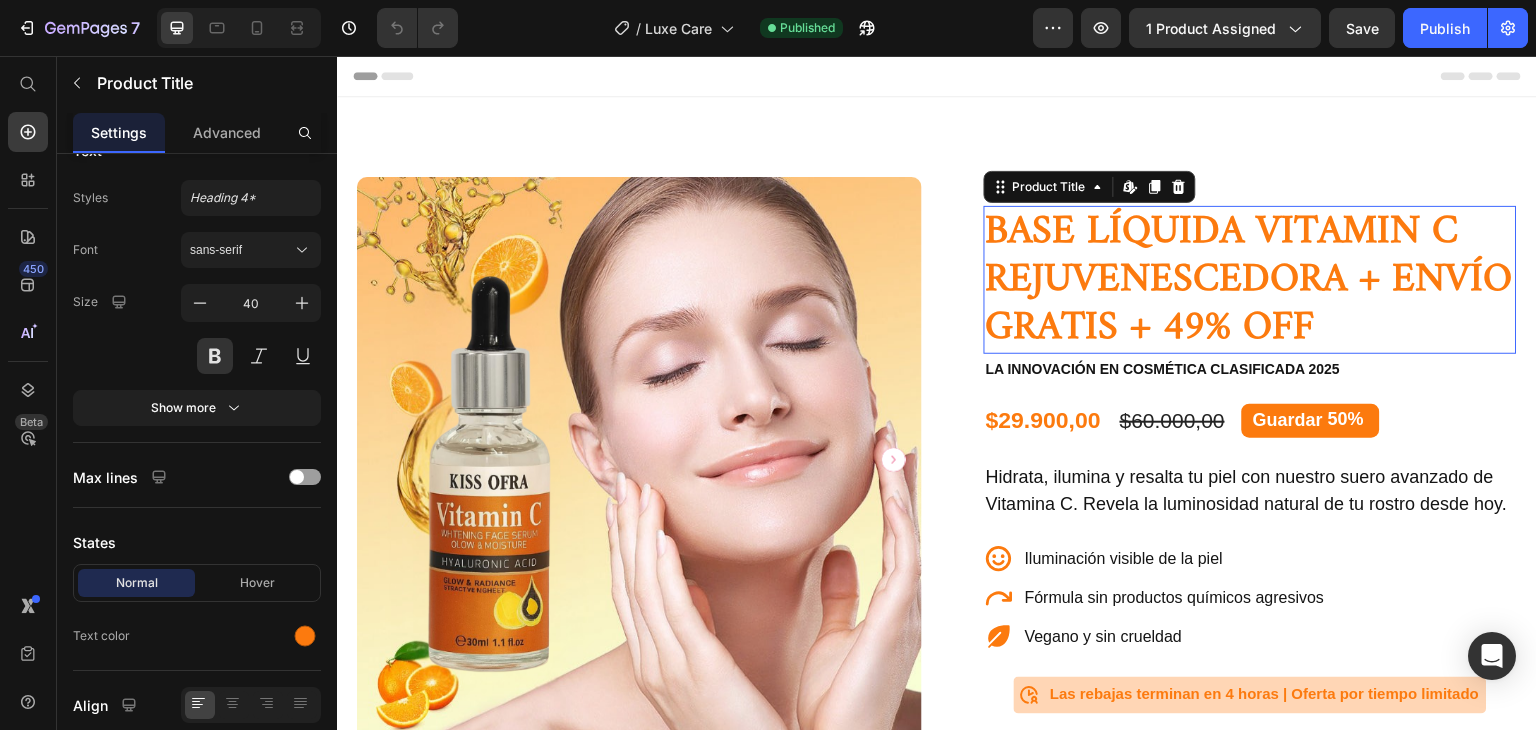 scroll, scrollTop: 0, scrollLeft: 0, axis: both 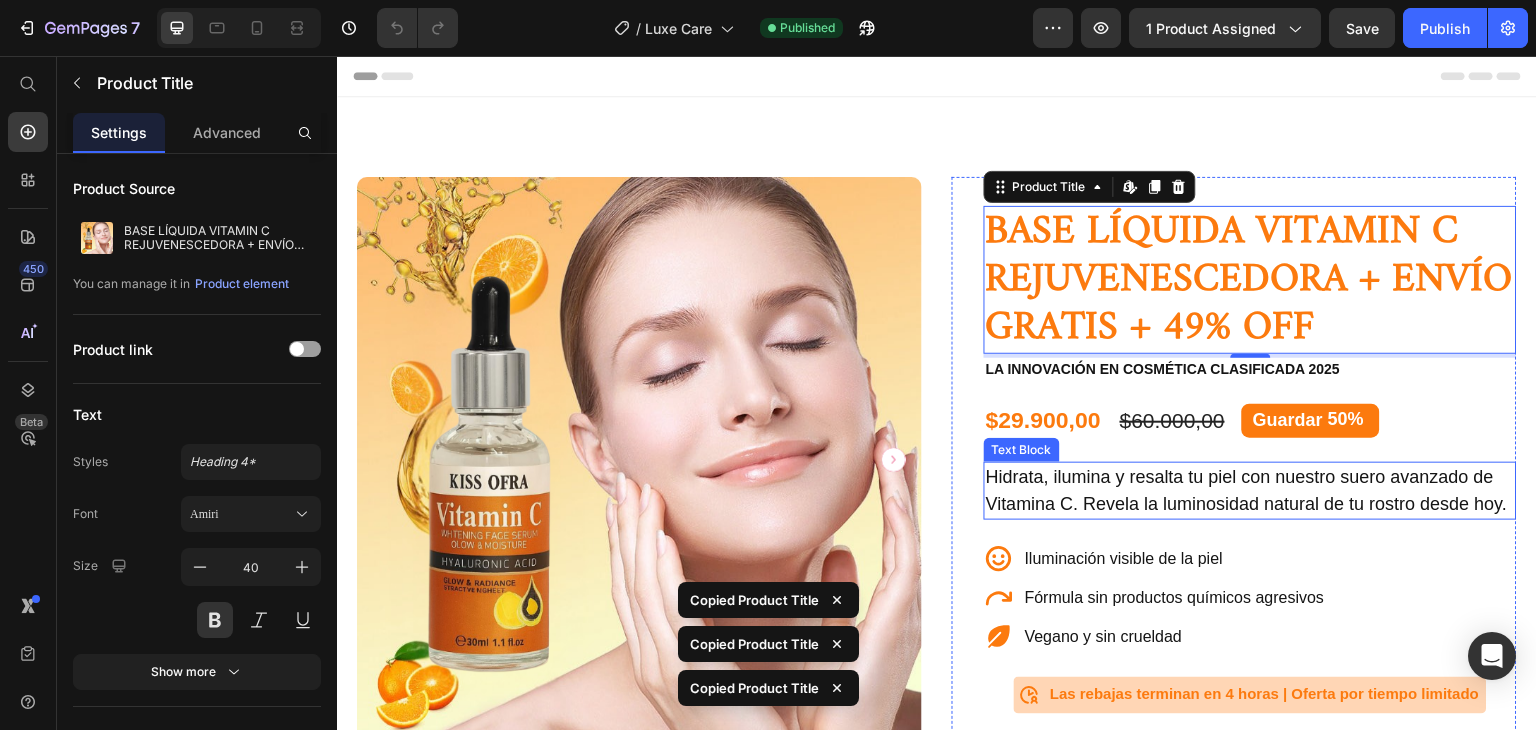 click on "Hidrata, ilumina y resalta tu piel con nuestro suero avanzado de Vitamina C. Revela la luminosidad natural de tu rostro desde hoy." at bounding box center [1250, 491] 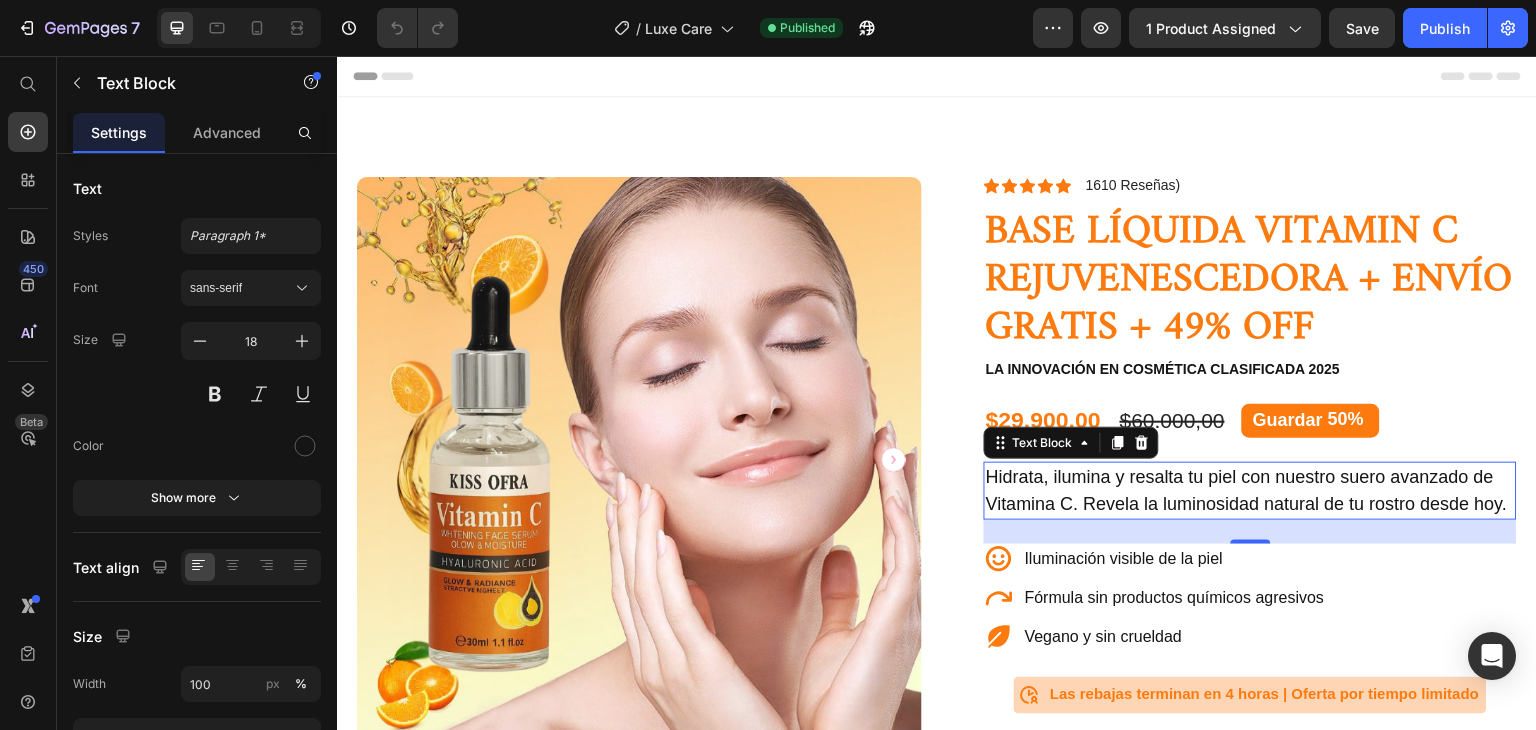 click on "Hidrata, ilumina y resalta tu piel con nuestro suero avanzado de Vitamina C. Revela la luminosidad natural de tu rostro desde hoy." at bounding box center [1250, 491] 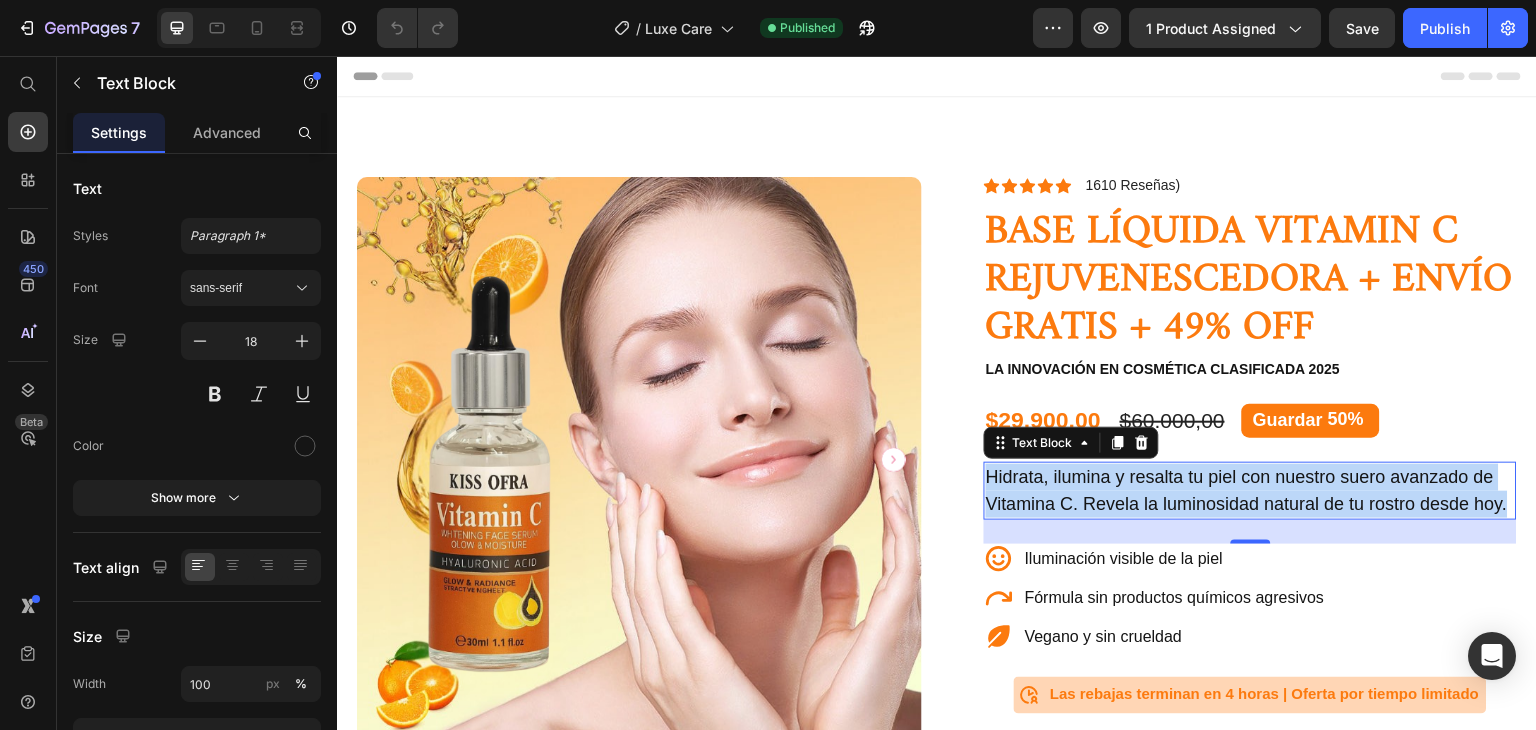 click on "Hidrata, ilumina y resalta tu piel con nuestro suero avanzado de Vitamina C. Revela la luminosidad natural de tu rostro desde hoy." at bounding box center (1250, 491) 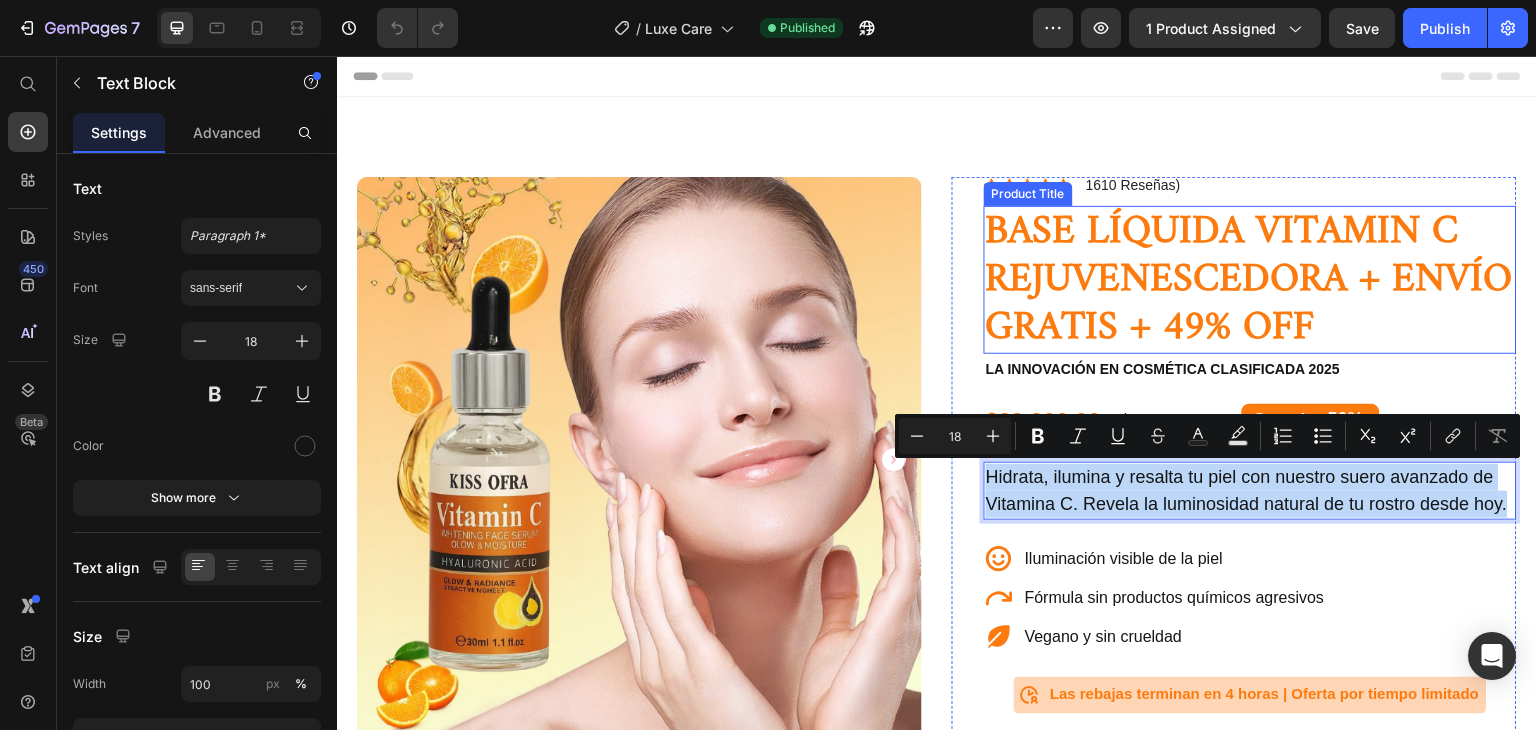 click on "BASE LÍQUIDA VITAMIN C REJUVENESCEDORA + ENVÍO GRATIS + 49% OFF" at bounding box center (1250, 280) 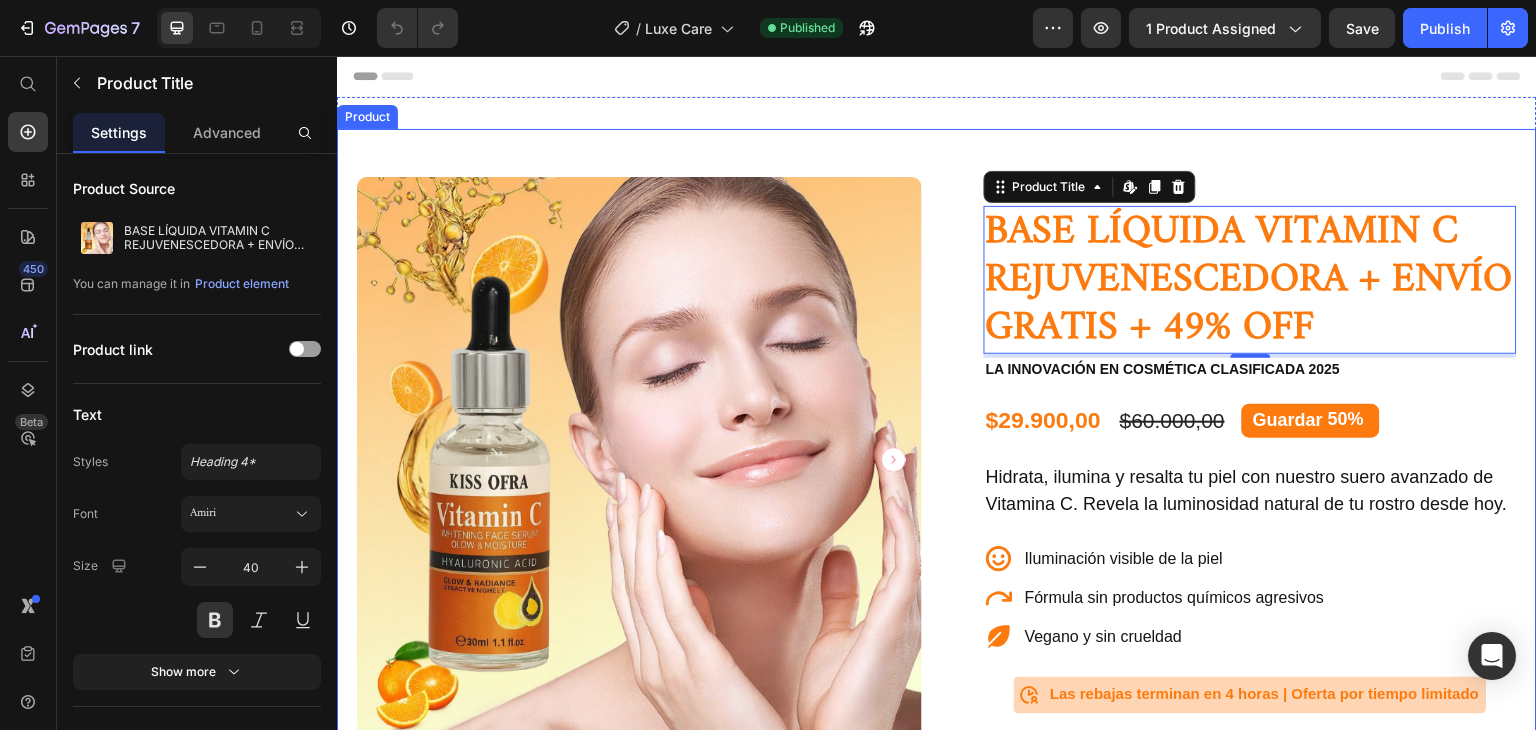 click on "Text Block
Icon [NAME] [LAST] ([CITY], [COUNTRY]) Text Block Row Row Row Icon Icon Icon Icon Icon Icon List 1610 Reseñas) Text Block Row BASE LÍQUIDA VITAMIN C REJUVENESCEDORA + ENVÍO GRATIS + 49% OFF Product Title   Edit content in Shopify 4 La innovación en cosmética clasificada 2025 Text Block $29.900,00 Product Price $60.000,00 Product Price Guardar 50% Discount Tag Row Hidrata, ilumina y resalta tu piel con nuestro suero avanzado de Vitamina C. Revela la luminosidad natural de tu rostro desde hoy. Text Block
Iluminación visible de la piel
Fórmula sin productos químicos agresivos
Vegano y sin crueldad Item List Icon Row" at bounding box center (937, 644) 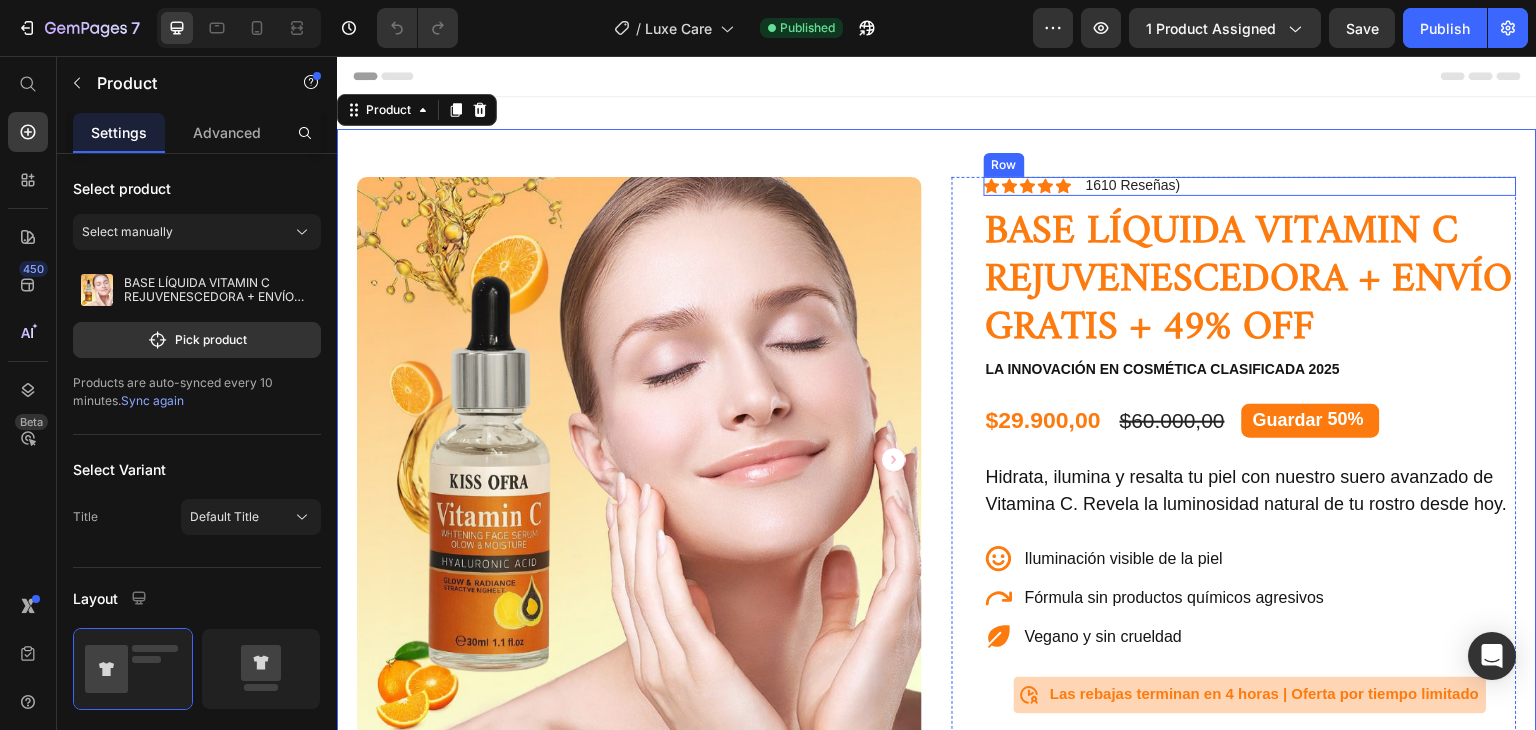 click on "Icon Icon Icon Icon Icon Icon List 1610 Reseñas) Text Block Row" at bounding box center (1250, 186) 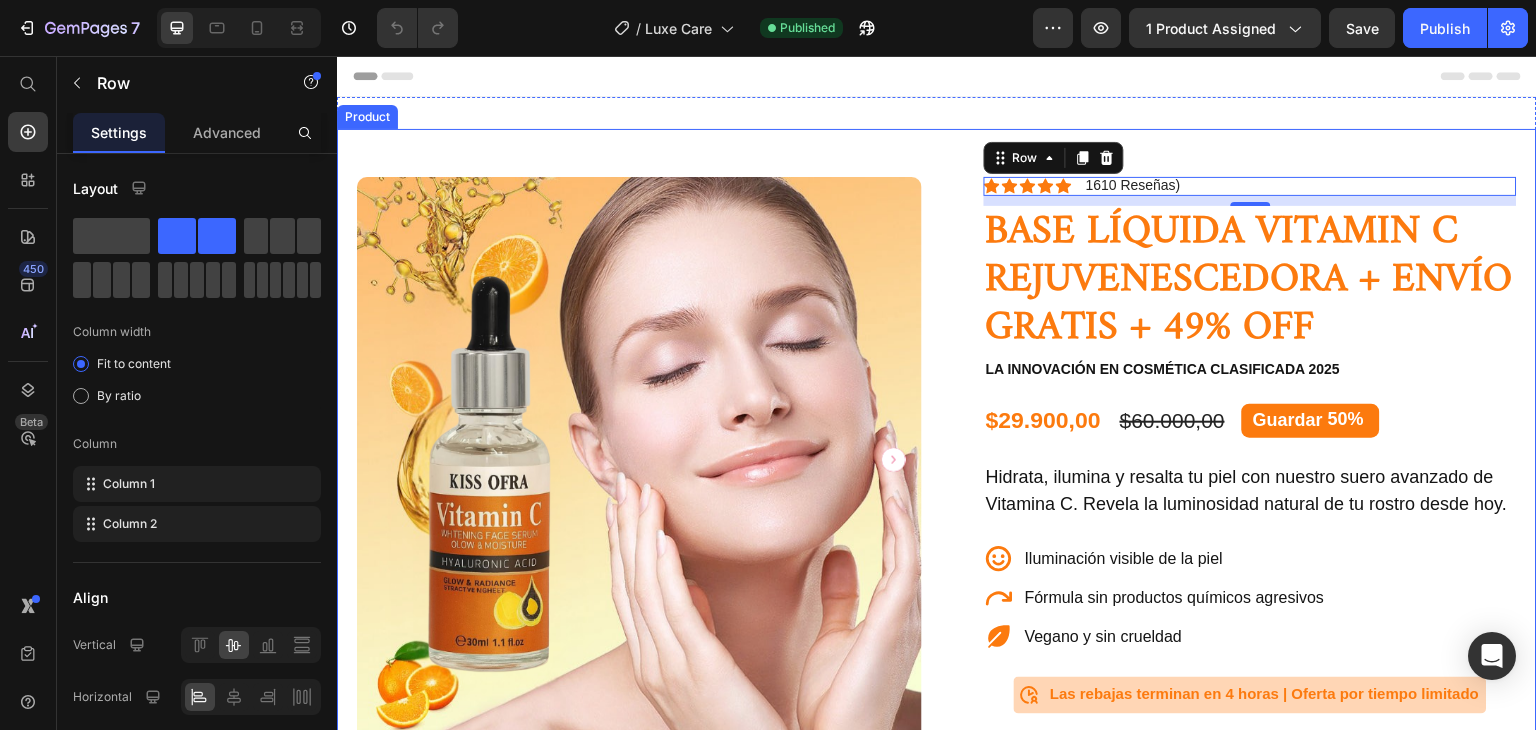 click on "Text Block
Icon [NAME] [LAST] ([CITY], [COUNTRY]) Text Block Row Row Row Icon Icon Icon Icon Icon Icon List 1610 Reseñas) Text Block Row   10 BASE LÍQUIDA VITAMIN C REJUVENESCEDORA + ENVÍO GRATIS + 49% OFF Product Title La innovación en cosmética clasificada 2025 Text Block $29.900,00 Product Price $60.000,00 Product Price Guardar 50% Discount Tag Row Hidrata, ilumina y resalta tu piel con nuestro suero avanzado de Vitamina C. Revela la luminosidad natural de tu rostro desde hoy. Text Block
Iluminación visible de la piel
Fórmula sin productos químicos agresivos
Vegano y sin crueldad Item List
Icon Text Block" at bounding box center [937, 644] 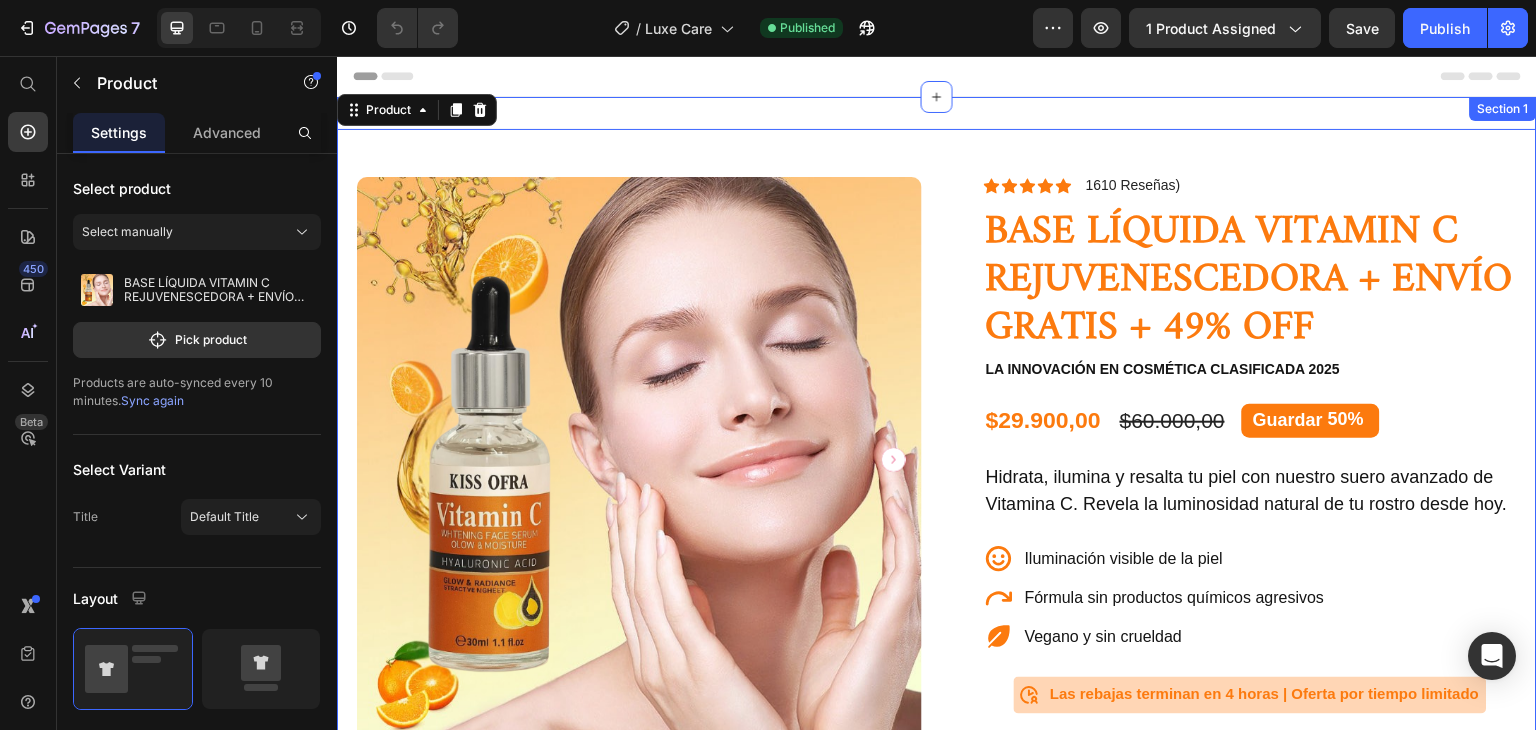click on "Text Block
Icon [NAME] [LAST] ([CITY], [COUNTRY]) Text Block Row Row Row Icon Icon Icon Icon Icon Icon List 1610 Reseñas) Text Block Row BASE LÍQUIDA VITAMIN C REJUVENESCEDORA + ENVÍO GRATIS + 49% OFF Product Title La innovación en cosmética clasificada 2025 Text Block $29.900,00 Product Price $60.000,00 Product Price Guardar 50% Discount Tag Row Hidrata, ilumina y resalta tu piel con nuestro suero avanzado de Vitamina C. Revela la luminosidad natural de tu rostro desde hoy. Text Block
Iluminación visible de la piel
Fórmula sin productos químicos agresivos
Vegano y sin crueldad Item List
Icon Text Block Row Row" at bounding box center (937, 666) 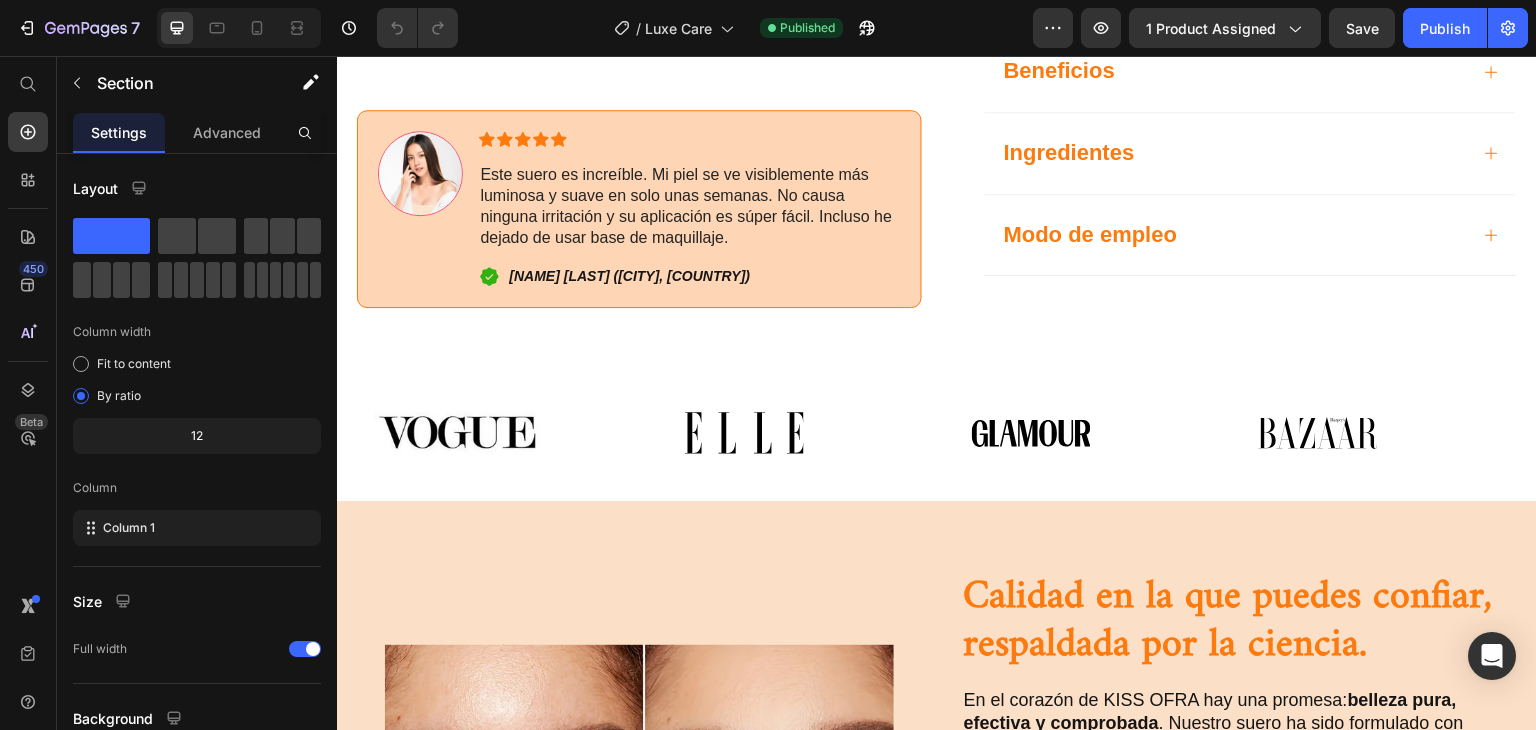 scroll, scrollTop: 1052, scrollLeft: 0, axis: vertical 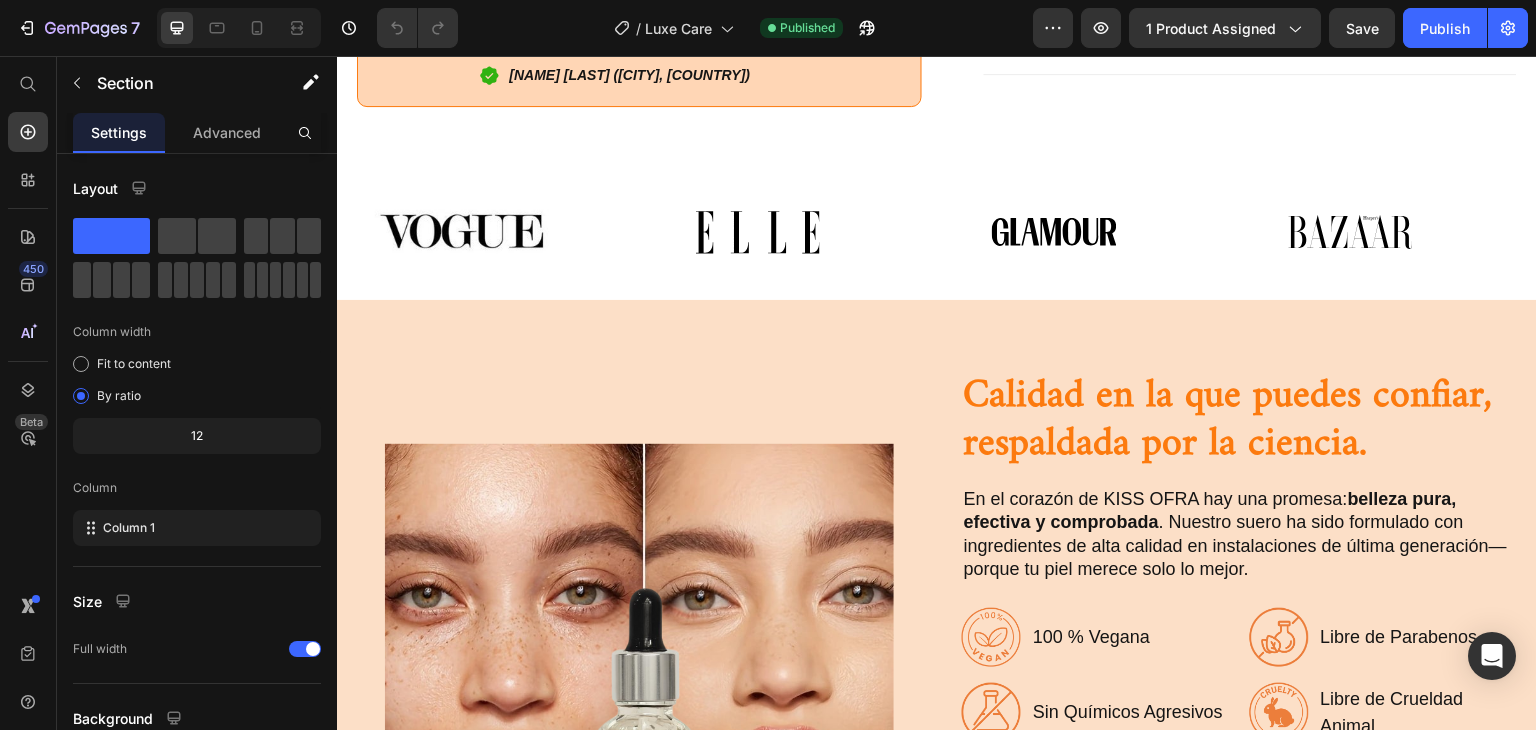 click on "Text Block
Icon [NAME] [LAST] ([CITY], [COUNTRY]) Text Block Row Row Row Icon Icon Icon Icon Icon Icon List 1610 Reseñas) Text Block Row BASE LÍQUIDA VITAMIN C REJUVENESCEDORA + ENVÍO GRATIS + 49% OFF Product Title La innovación en cosmética clasificada 2025 Text Block $29.900,00 Product Price $60.000,00 Product Price Guardar 50% Discount Tag Row Hidrata, ilumina y resalta tu piel con nuestro suero avanzado de Vitamina C. Revela la luminosidad natural de tu rostro desde hoy. Text Block
Iluminación visible de la piel
Fórmula sin productos químicos agresivos
Vegano y sin crueldad Item List
Icon Text Block Row Row" at bounding box center (937, -386) 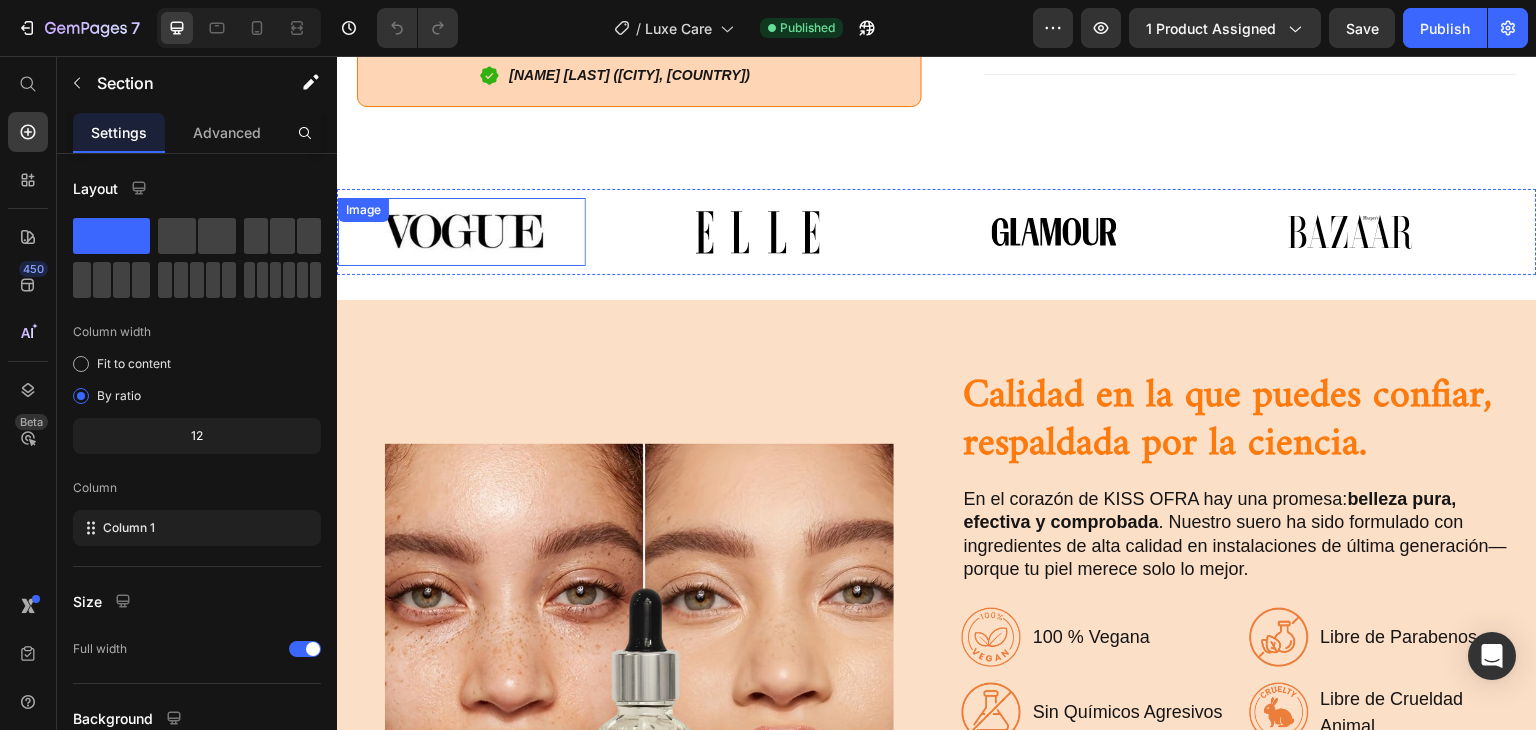 click at bounding box center [462, 232] 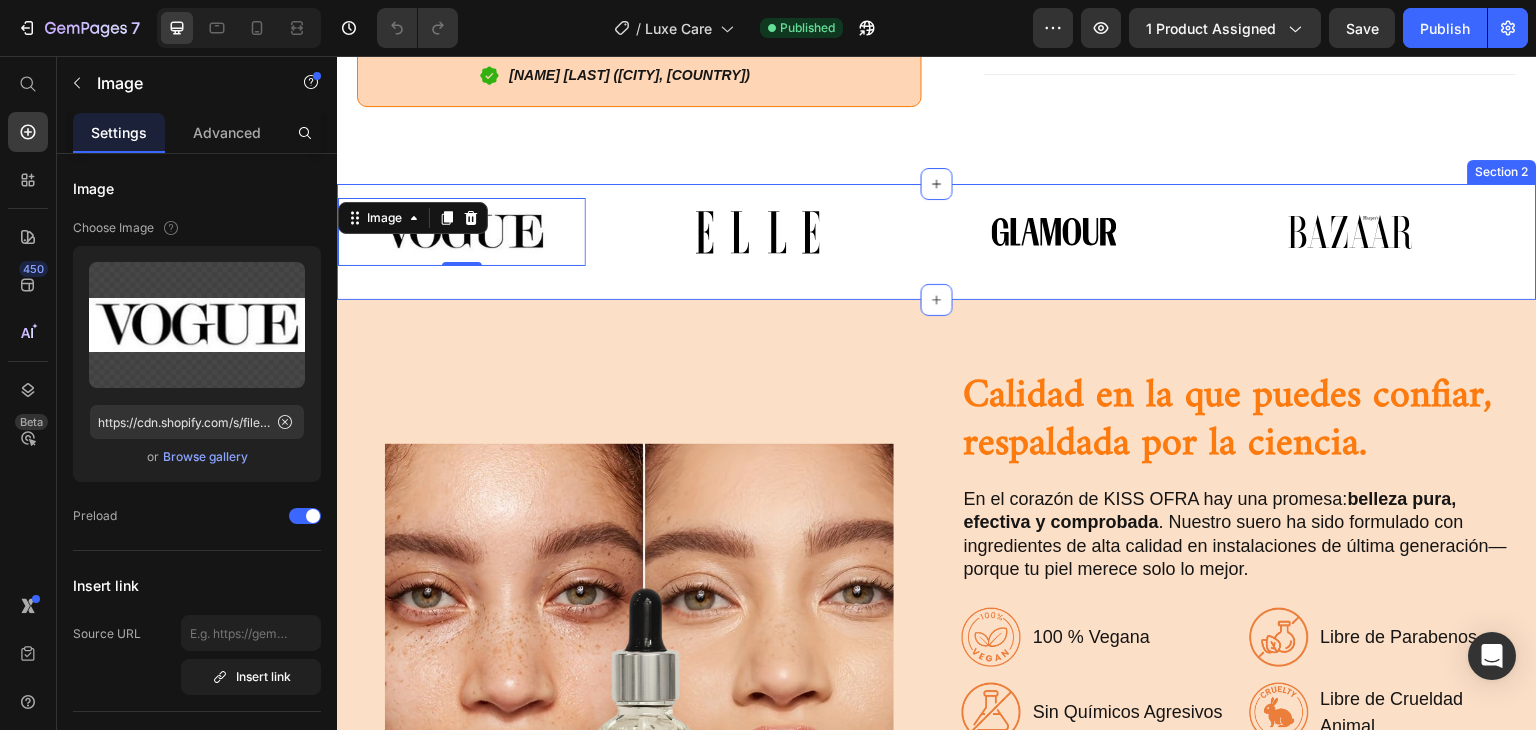 click on "Image   0 Image Image Image Image   0 Image Image Image Marquee Section 2" at bounding box center [937, 242] 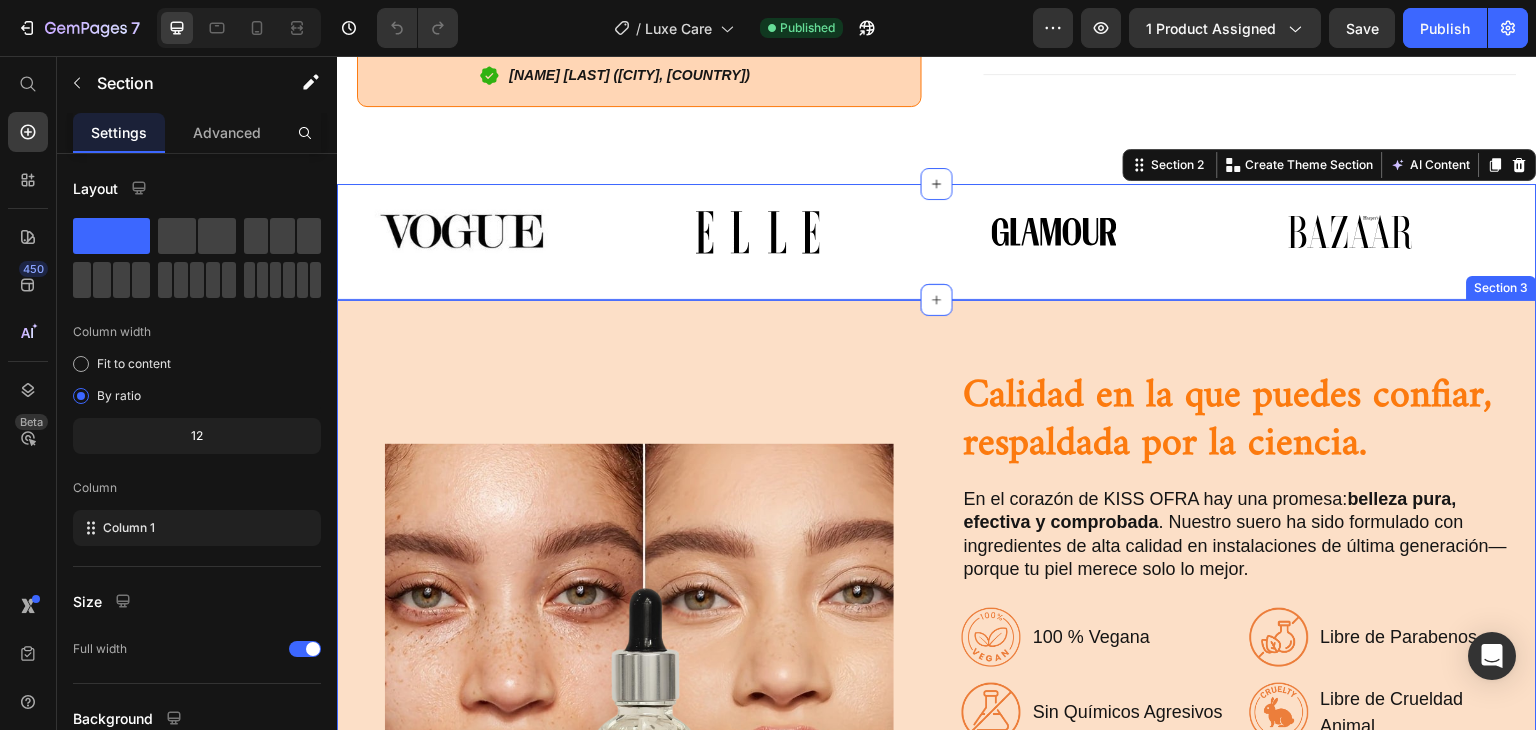 click on "Trusted Quality, Backed by Science Heading At the heart of our lash serum is a promise:  pure, powerful, and proven beauty.  Every bottle is crafted in state-of-the-art facilities using only the finest ingredients—because your eyes deserve nothing less. Text Block Image 100% Vegan free Text Block Image No Harsh Chemicals Text Block Image Dermatologist-Approved Text Block Image Gentle on Sensitive Eyes Text Block Advanced List Image Paraben-Free Text Block Image Cruelty Free Text Block Image Sulfate-Free Text Block Image Lab-Tested Text Block Advanced List Row Experience clean beauty that actually works—without compromise. Text Block Row Image Image Calidad en la que puedes confiar, respaldada por la ciencia. Heading En el corazón de KISS OFRA hay una promesa:  belleza pura, efectiva y comprobada . Nuestro suero ha sido formulado con ingredientes de alta calidad en instalaciones de última generación—porque tu piel merece solo lo mejor. Text Block Image 100 % Vegana Text Block Image Text Block Image" at bounding box center [937, 701] 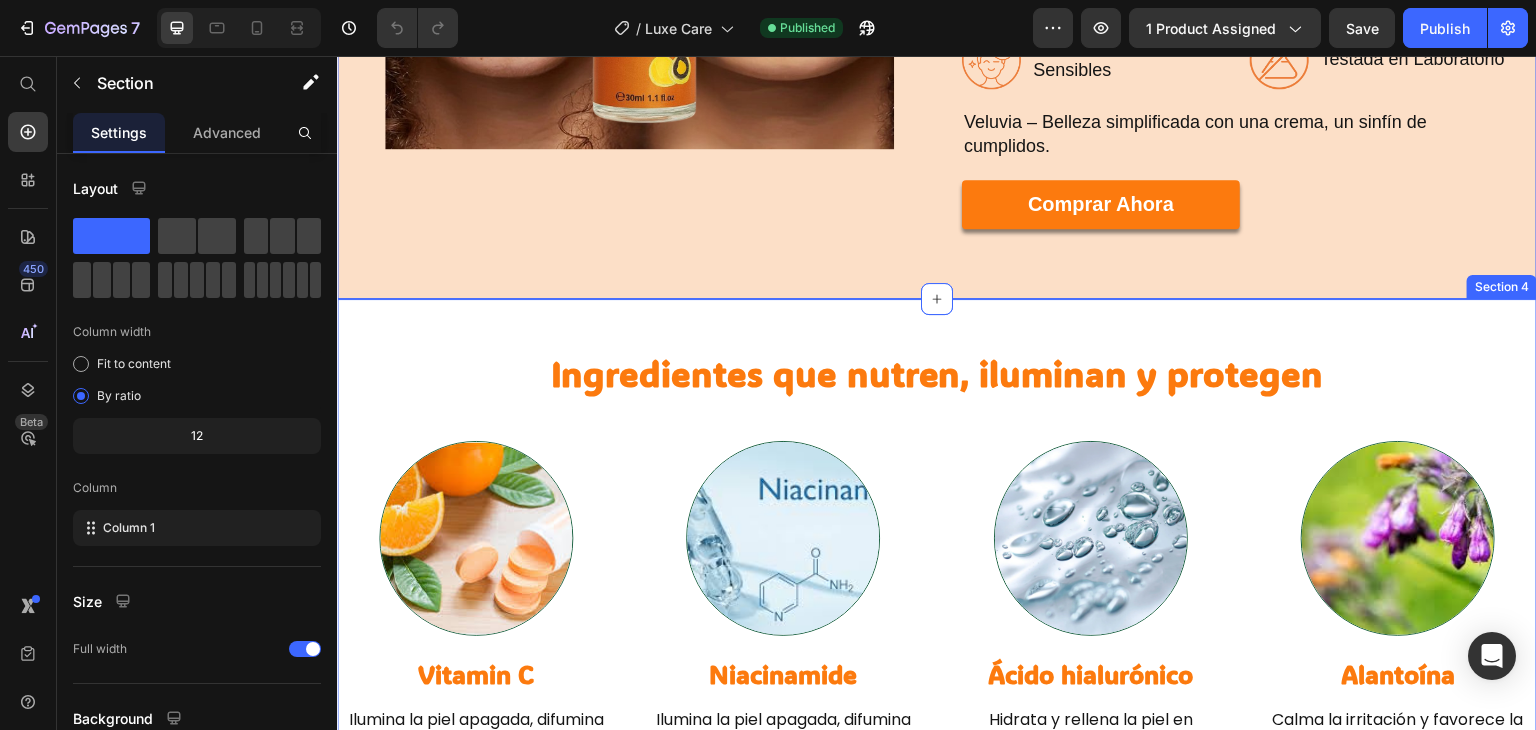 scroll, scrollTop: 1891, scrollLeft: 0, axis: vertical 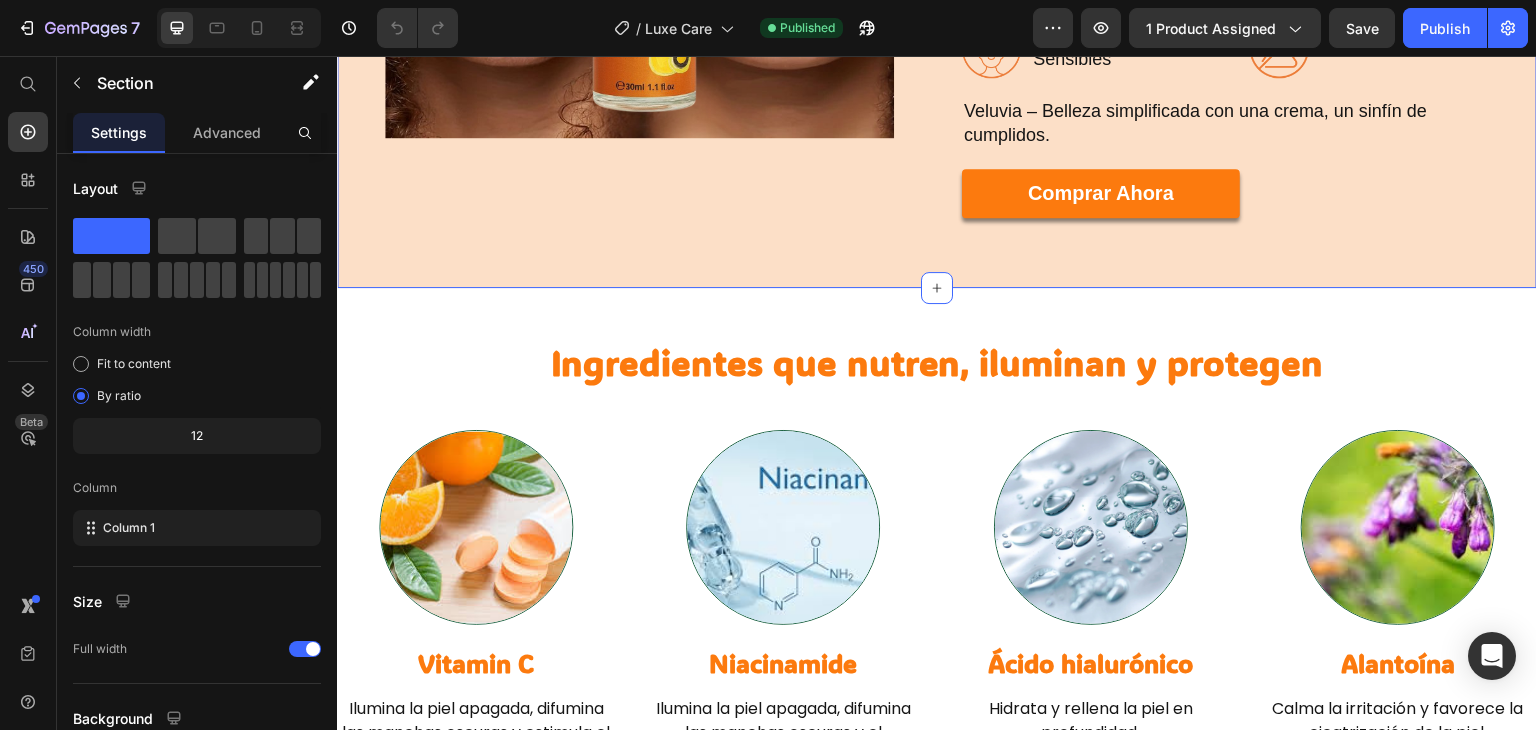 click on "Ingredientes que nutren, iluminan y protegen Heading Row Ingredientes que nutren, iluminan y protegen Heading Image Vitamin C  Heading Ilumina la piel apagada, difumina las manchas oscuras y estimula el colágeno. Text Block Row Image Niacinamide Heading Ilumina la piel apagada, difumina las manchas oscuras y el colágeno. Text Block Row Image Ácido hialurónico Heading Hidrata y rellena la piel en profundidad. Text Block Row Image Alantoína Heading Calma la irritación y favorece la cicatrización de la piel. Text Block Row Image Adenosina Heading Ayuda a suavizar las líneas de expresión y a mejorar la elasticidad. Text Block Row Image Extracto de manzanilla Heading  Calma y reconforta las pieles sensibles. Text Block Row Image Extracto de té verde Heading Rico en antioxidantes para combatir los factores estresantes del medio ambiente. Text Block Row Image Manteca de karité Heading Nutre y retiene la humedad. Text Block Row Row Section 4" at bounding box center (937, 759) 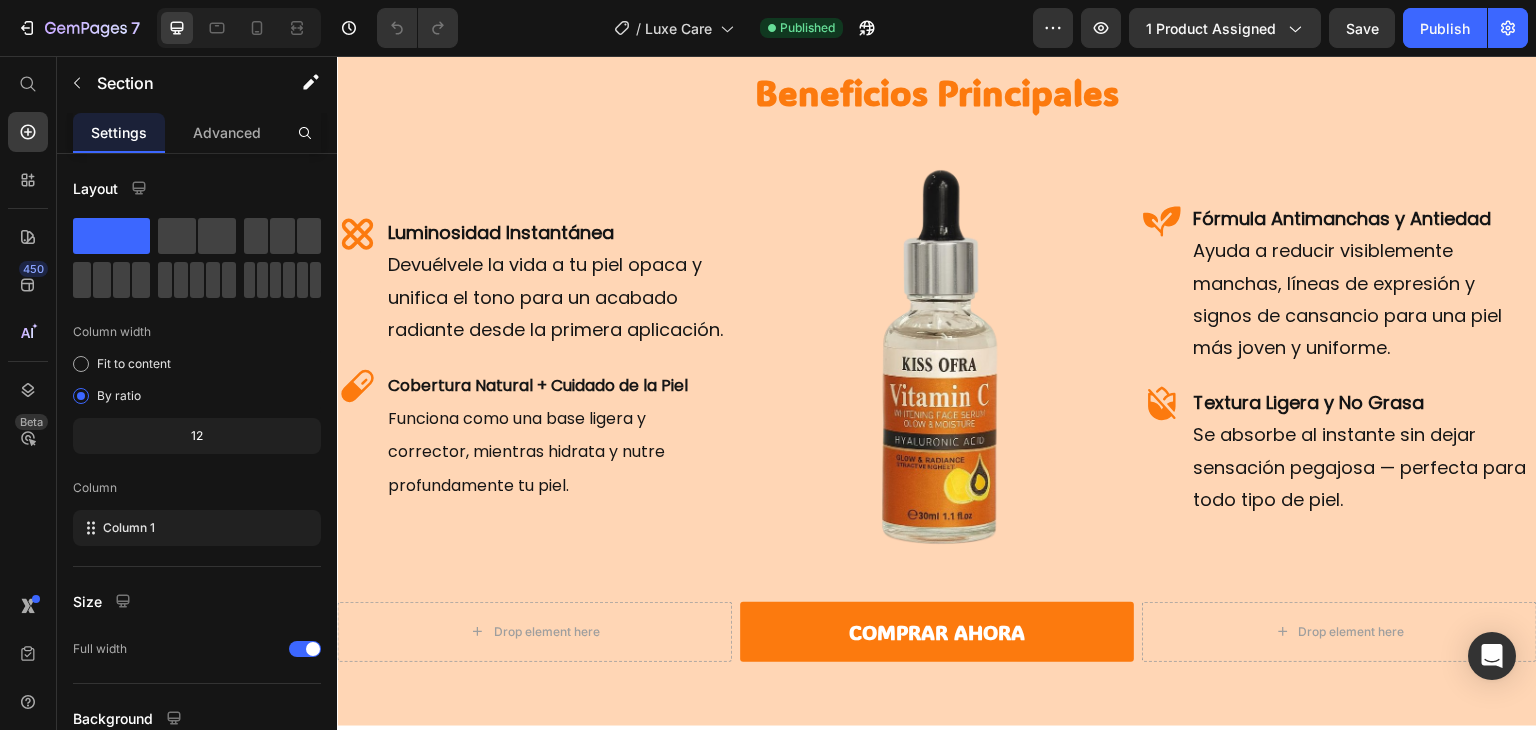 scroll, scrollTop: 2902, scrollLeft: 0, axis: vertical 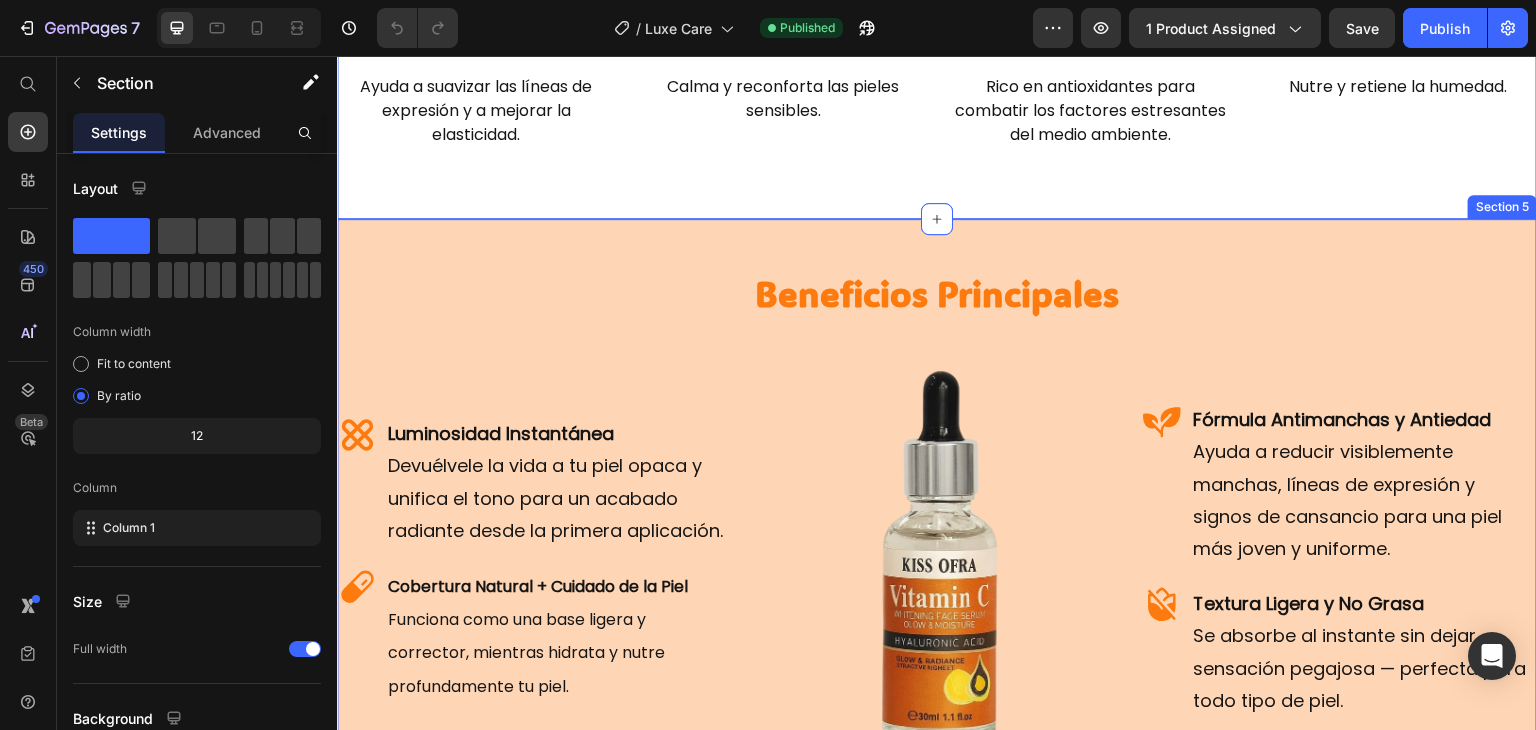 click on "Beneficios Principales Heading Row
Luminosidad Instantánea Devuélvele la vida a tu piel opaca y unifica el tono para un acabado radiante desde la primera aplicación.
Cobertura Natural + Cuidado de la Piel Funciona como una base ligera y corrector, mientras hidrata y nutre profundamente tu piel. Item List Image
Fórmula Antimanchas y Antiedad Ayuda a reducir visiblemente manchas, líneas de expresión y signos de cansancio para una piel más joven y uniforme.
Textura Ligera y No Grasa Se absorbe al instante sin dejar sensación pegajosa — perfecta para todo tipo de piel. Item List Row
Drop element here Comprar ahora Button
Drop element here Row Section 5" at bounding box center (937, 573) 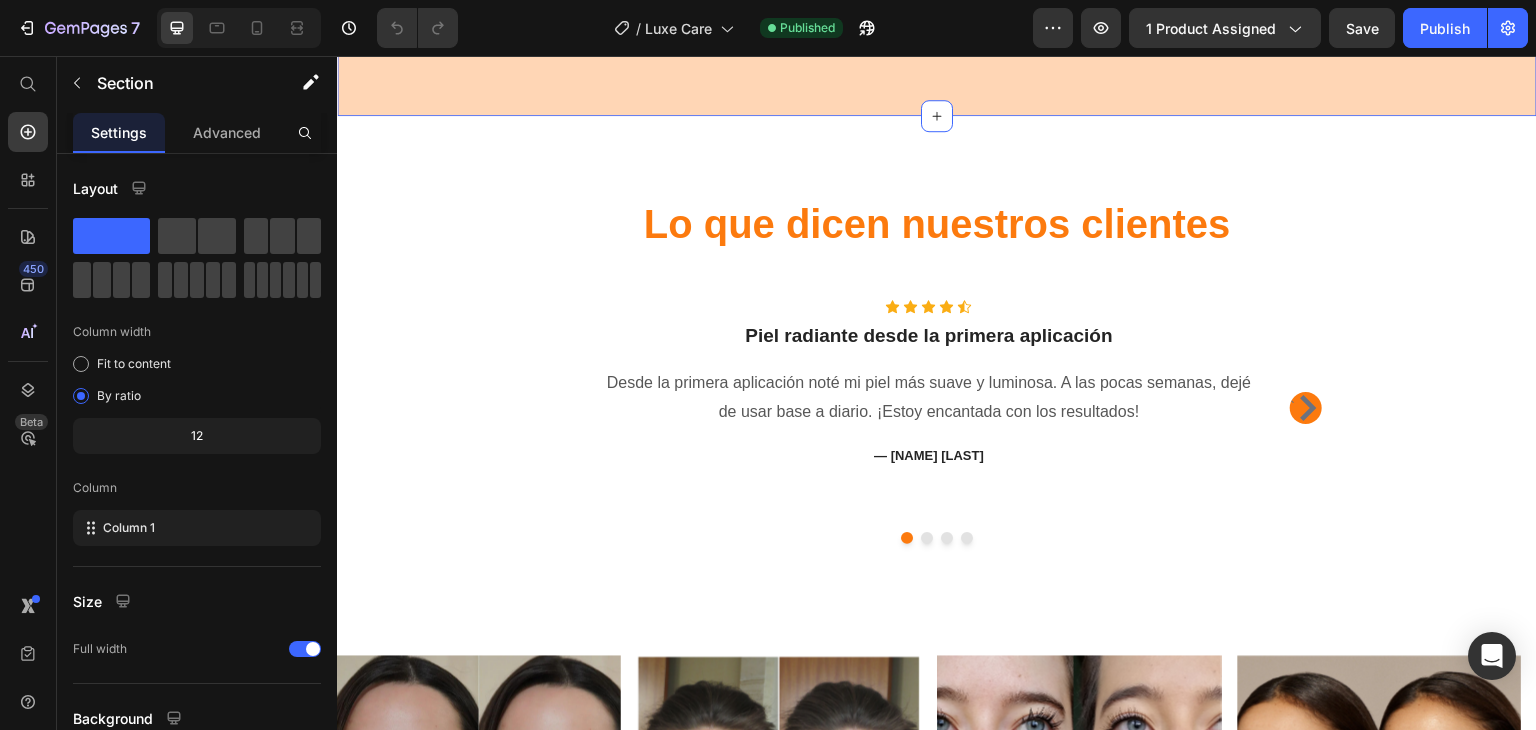 scroll, scrollTop: 3718, scrollLeft: 0, axis: vertical 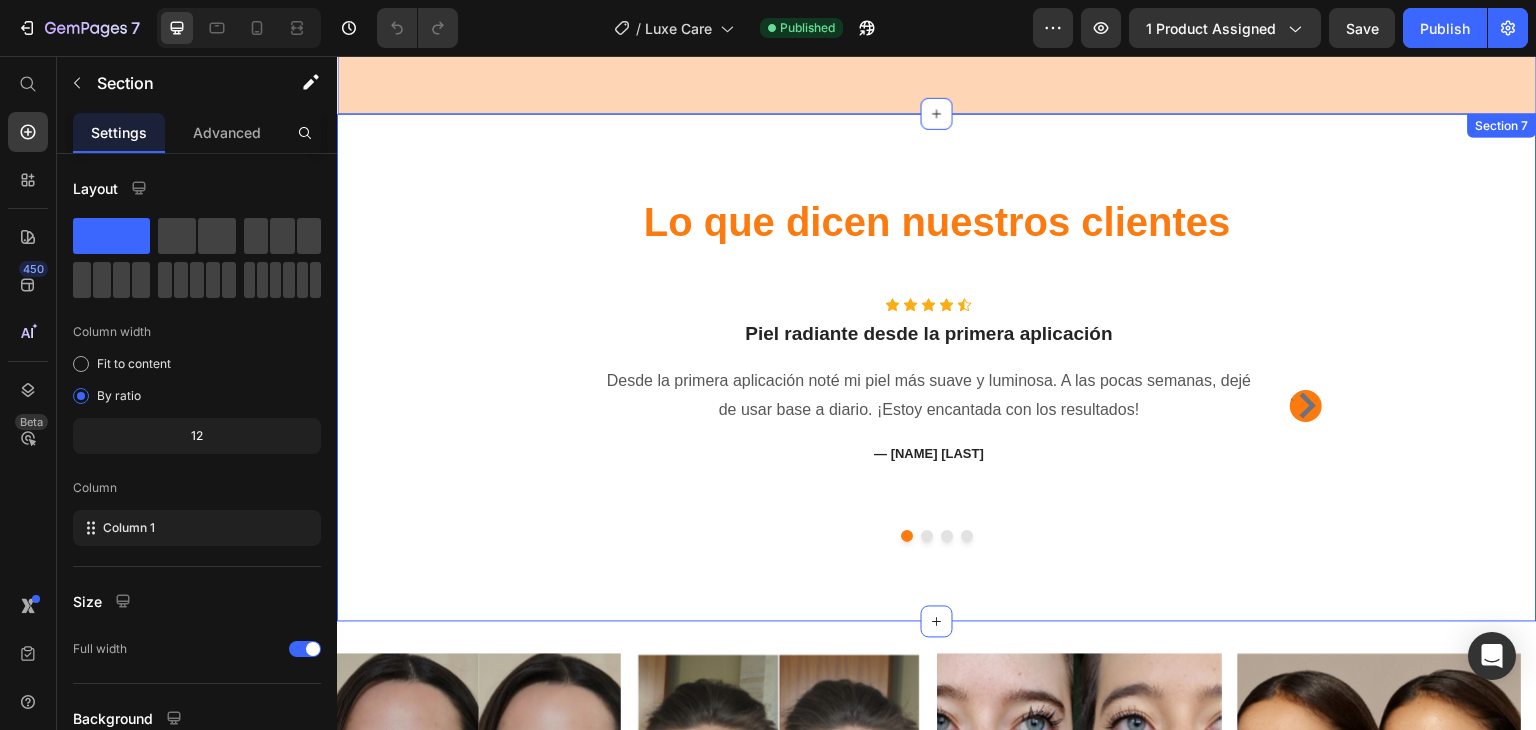 click on "Text block — [NAME] [LAST]. Text block                Icon                Icon                Icon                Icon
Icon Icon List Hoz Ideal para piel sensible Heading Tengo la piel sensible y este suero no me causó ninguna irritación. Se absorbe rápido, tiene un aroma suave y deja un acabado natural precioso. Text block — [NAME] [LAST]. Text block                Icon                Icon                Icon                Icon
Icon Icon List Hoz Adiós manchas, hola luminosidad Heading Text block — [NAME] [LAST]. Text block                Icon                Icon                Icon                Icon
Icon" at bounding box center (937, 368) 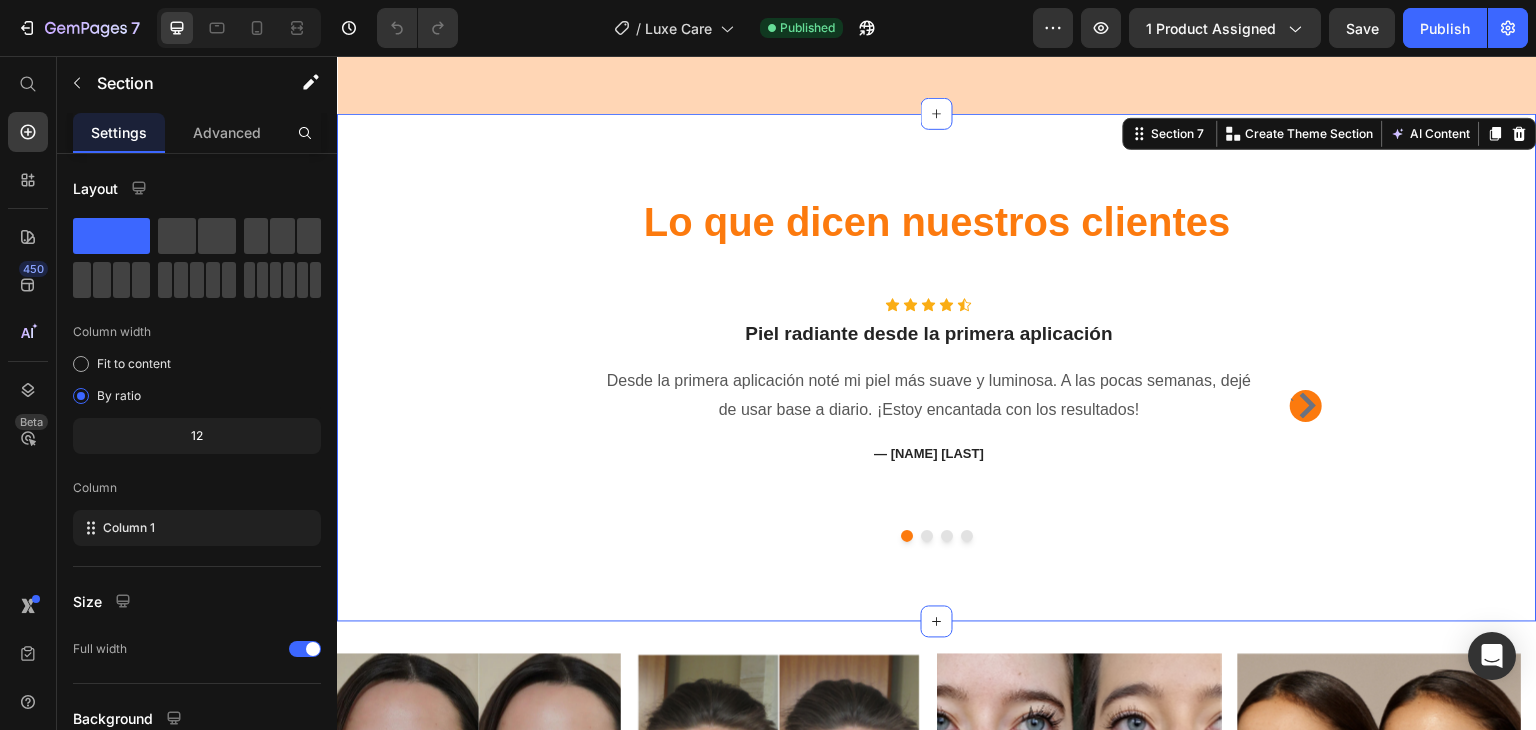 click on "Text block — [NAME] [LAST]. Text block                Icon                Icon                Icon                Icon
Icon Icon List Hoz Ideal para piel sensible Heading Tengo la piel sensible y este suero no me causó ninguna irritación. Se absorbe rápido, tiene un aroma suave y deja un acabado natural precioso. Text block — [NAME] [LAST]. Text block                Icon                Icon                Icon                Icon
Icon Icon List Hoz Adiós manchas, hola luminosidad Heading Text block — [NAME] [LAST]. Text block                Icon                Icon                Icon                Icon
Icon" at bounding box center [937, 368] 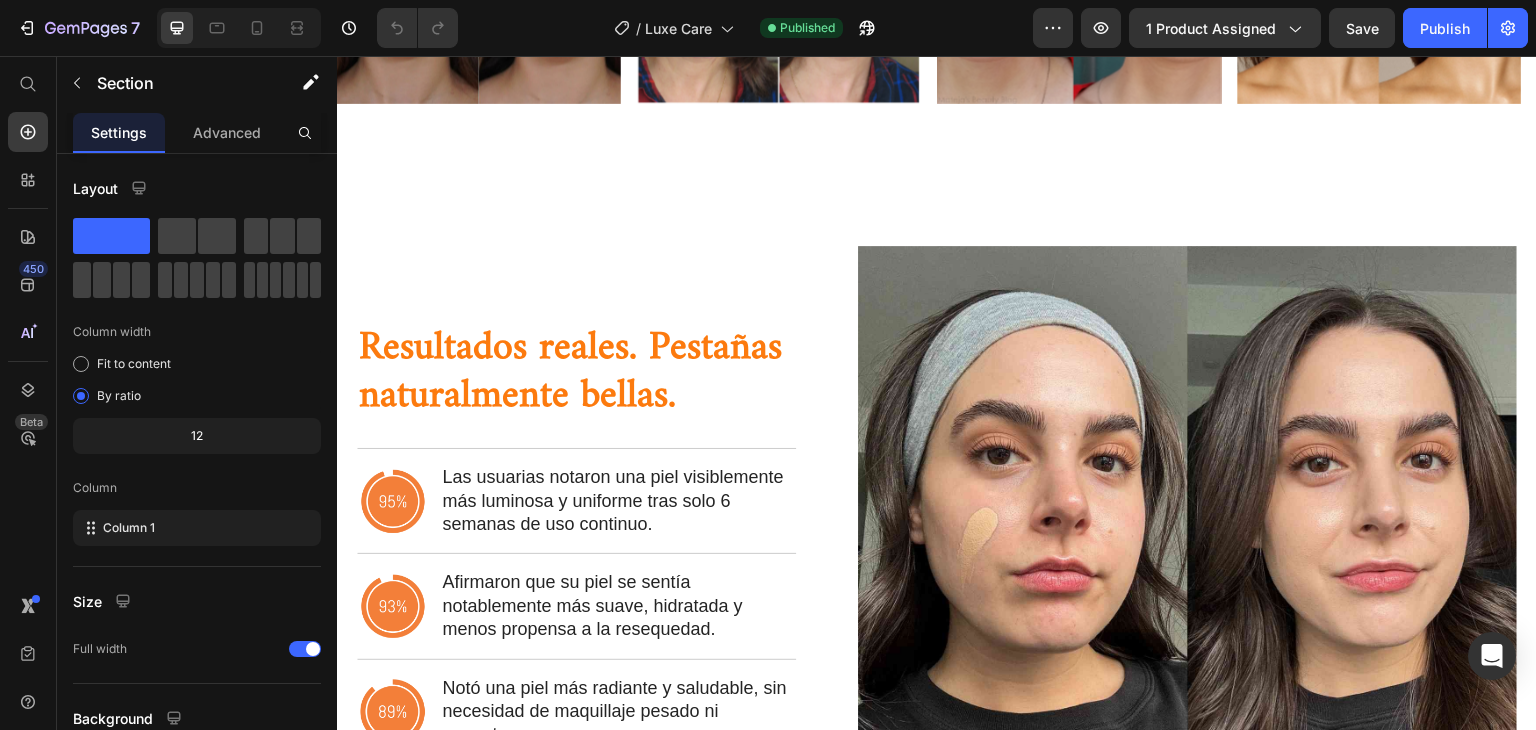 scroll, scrollTop: 4568, scrollLeft: 0, axis: vertical 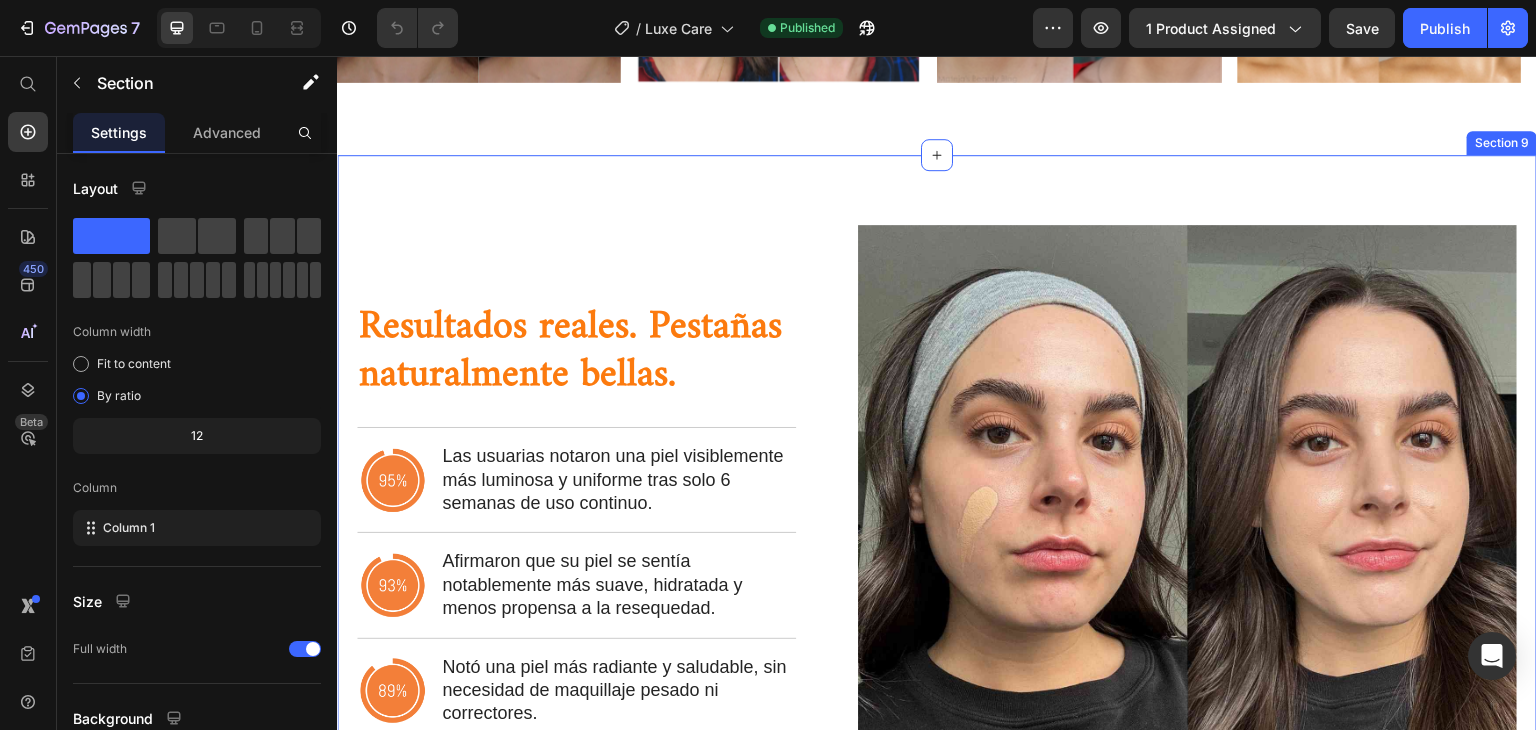 click on "Resultados reales. Pestañas naturalmente bellas. Heading Resultados reales. Pestañas naturalmente bellas. Heading Image Las usuarias notaron una piel visiblemente más luminosa y uniforme tras solo 6 semanas de uso continuo. Text Block Row Image Afirmaron que su piel se sentía notablemente más suave, hidratada y menos propensa a la resequedad. Text Block Row Image Notó una piel más radiante y saludable, sin necesidad de maquillaje pesado ni correctores. Text Block comprar ahora Button Row Image Row Row Section 9" at bounding box center [937, 539] 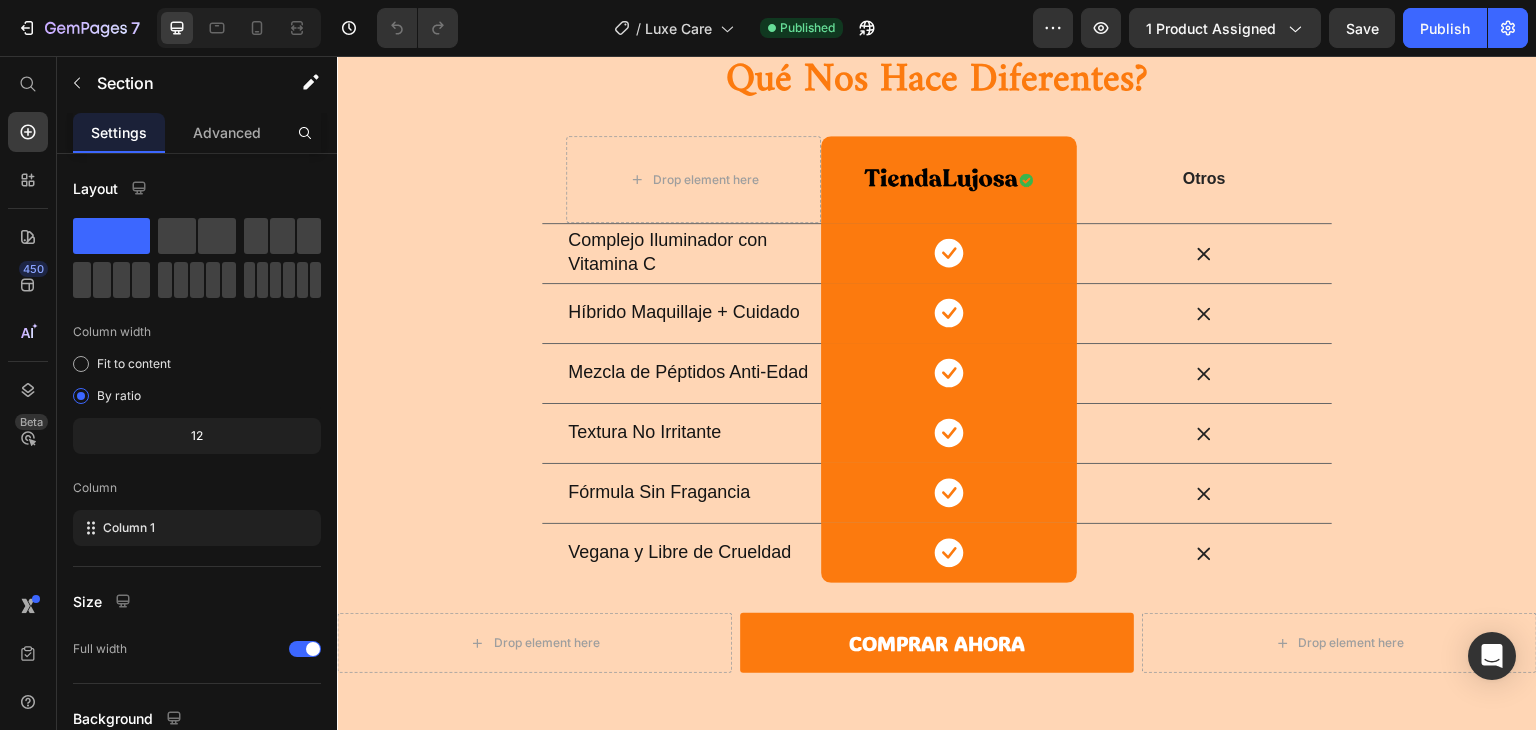 scroll, scrollTop: 5219, scrollLeft: 0, axis: vertical 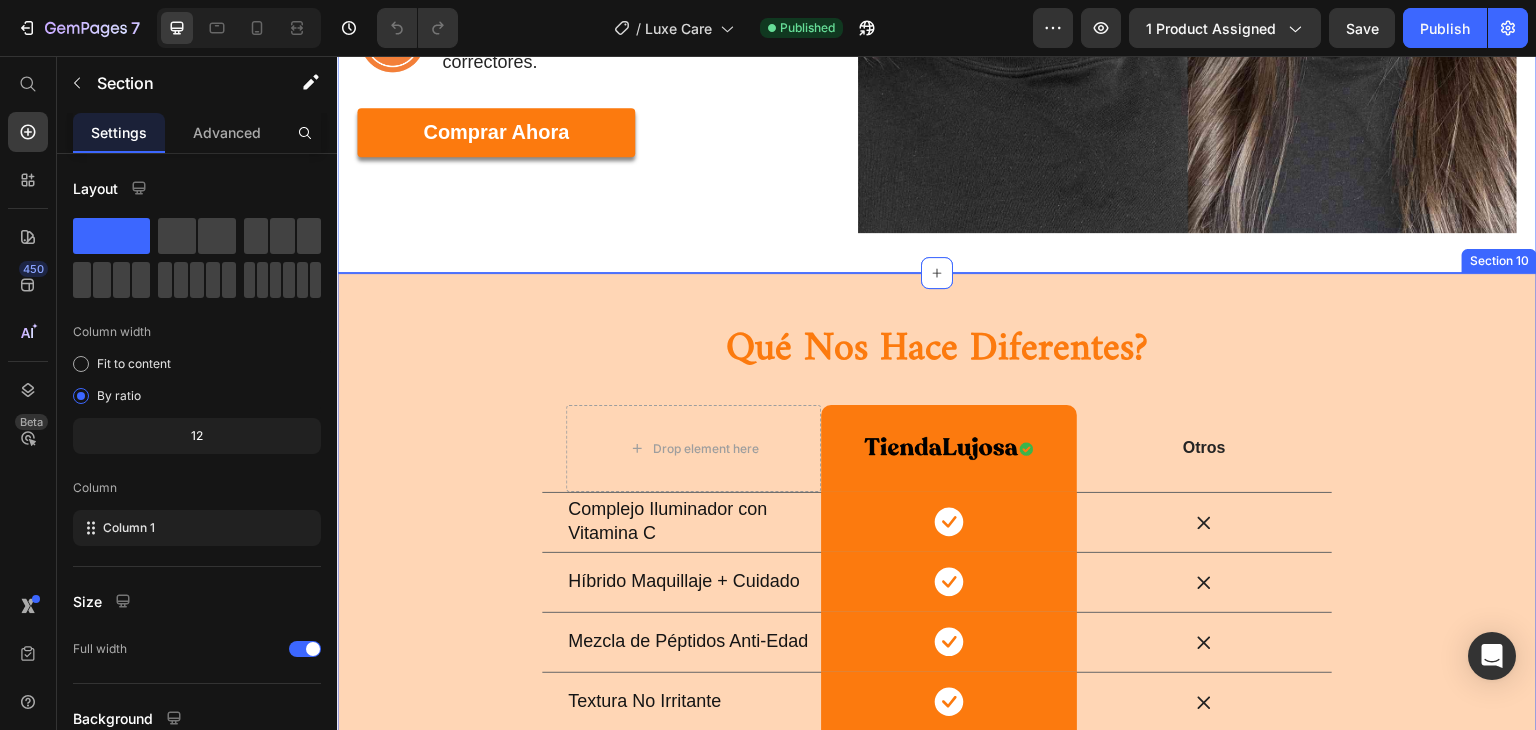 click on "Qué Nos Hace Diferentes? Heading Row
Drop element here Image Row Otros Text Block Row Complejo Iluminador con Vitamina C Text Block
Icon Row
Icon Row Híbrido Maquillaje + Cuidado Text Block
Icon Row
Icon Row Mezcla de Péptidos Anti-Edad Text Block
Icon Row
Icon Row Textura No Irritante Text Block
Icon Row
Icon Row Fórmula Sin Fragancia Text Block
Icon Row
Icon Row Vegana y Libre de Crueldad Text Block
Icon Row
Icon Row
Drop element here Comprar ahora Button
Drop element here Row Una Piel que Habla por Ti Heading Imagina salir de casa con una piel radiante y uniforme—sin base pesada, sin filtros, solo tu belleza natural en su mejor versión. KISS OFRA™ Suero con Vitamina C te ayuda a lograr ese brillo sin esfuerzo, iluminando, hidratando y suavizando tu piel en un solo paso.   Prepárate para brillar con confianza—porque tu piel merece ser la protagonista. Text Block Comprar ahora Button" at bounding box center [937, 1103] 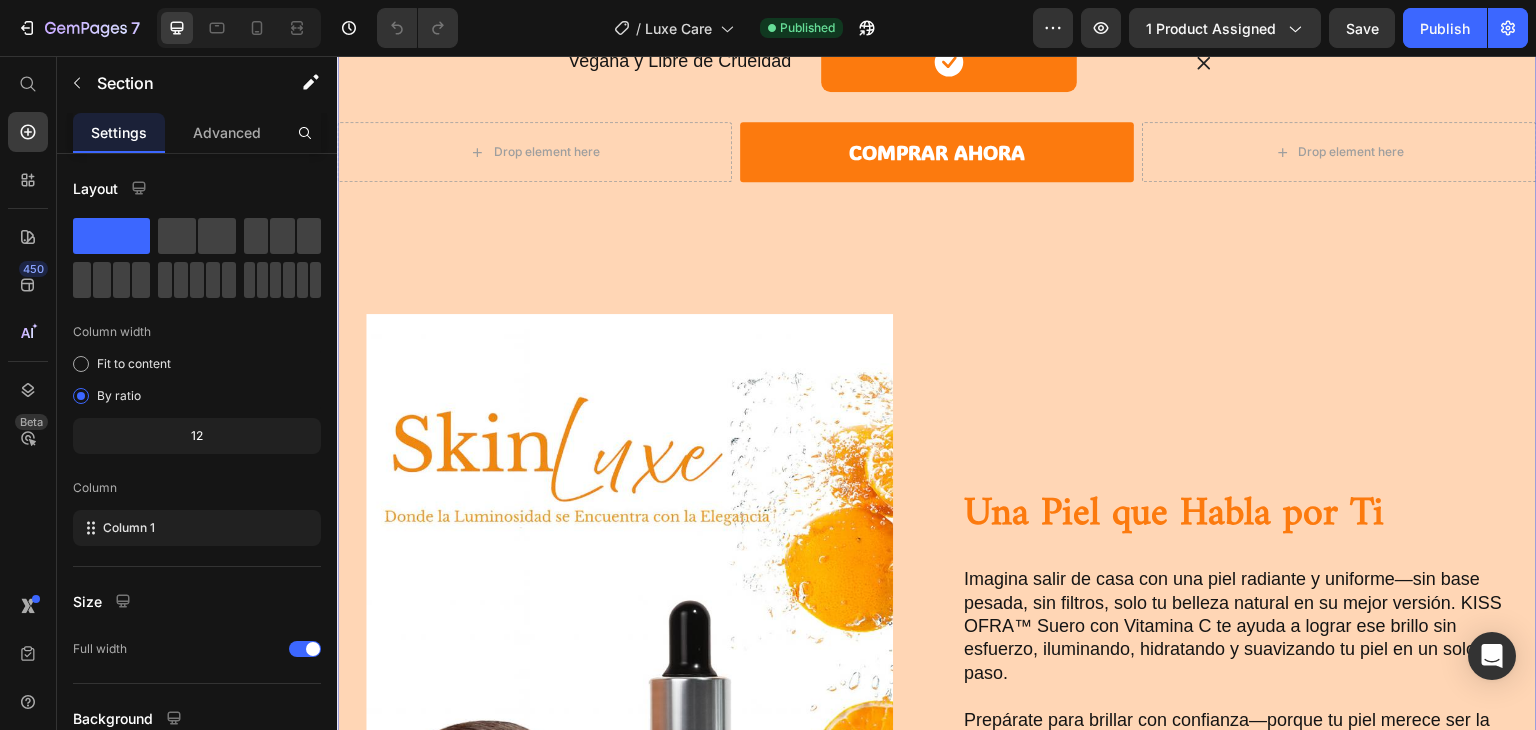scroll, scrollTop: 5986, scrollLeft: 0, axis: vertical 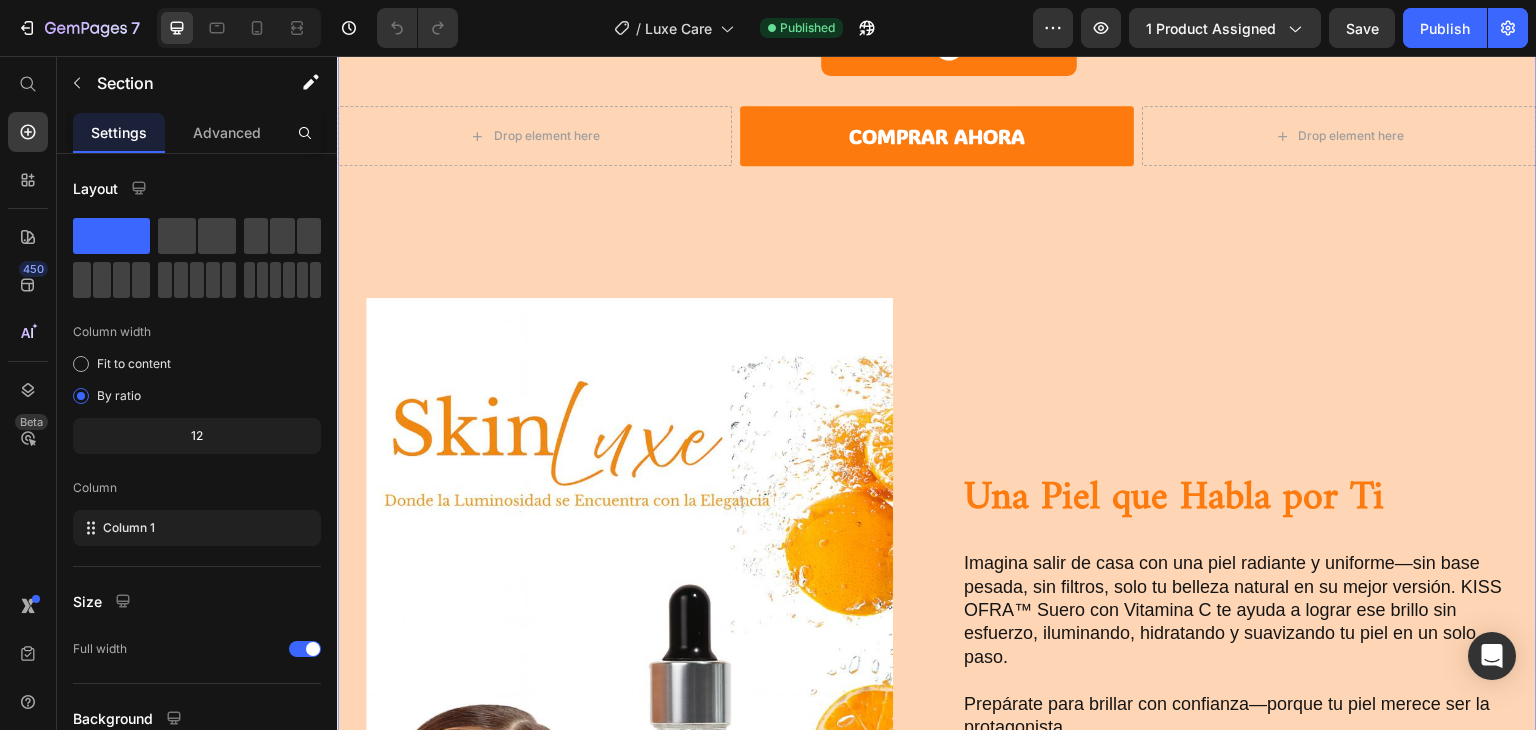 click on "Qué Nos Hace Diferentes? Heading Row
Drop element here Image Row Otros Text Block Row Complejo Iluminador con Vitamina C Text Block
Icon Row
Icon Row Híbrido Maquillaje + Cuidado Text Block
Icon Row
Icon Row Mezcla de Péptidos Anti-Edad Text Block
Icon Row
Icon Row Textura No Irritante Text Block
Icon Row
Icon Row Fórmula Sin Fragancia Text Block
Icon Row
Icon Row Vegana y Libre de Crueldad Text Block
Icon Row
Icon Row
Drop element here Comprar ahora Button
Drop element here Row Una Piel que Habla por Ti Heading Imagina salir de casa con una piel radiante y uniforme—sin base pesada, sin filtros, solo tu belleza natural en su mejor versión. KISS OFRA™ Suero con Vitamina C te ayuda a lograr ese brillo sin esfuerzo, iluminando, hidratando y suavizando tu piel en un solo paso.   Prepárate para brillar con confianza—porque tu piel merece ser la protagonista. Text Block Comprar ahora Button" at bounding box center [937, 317] 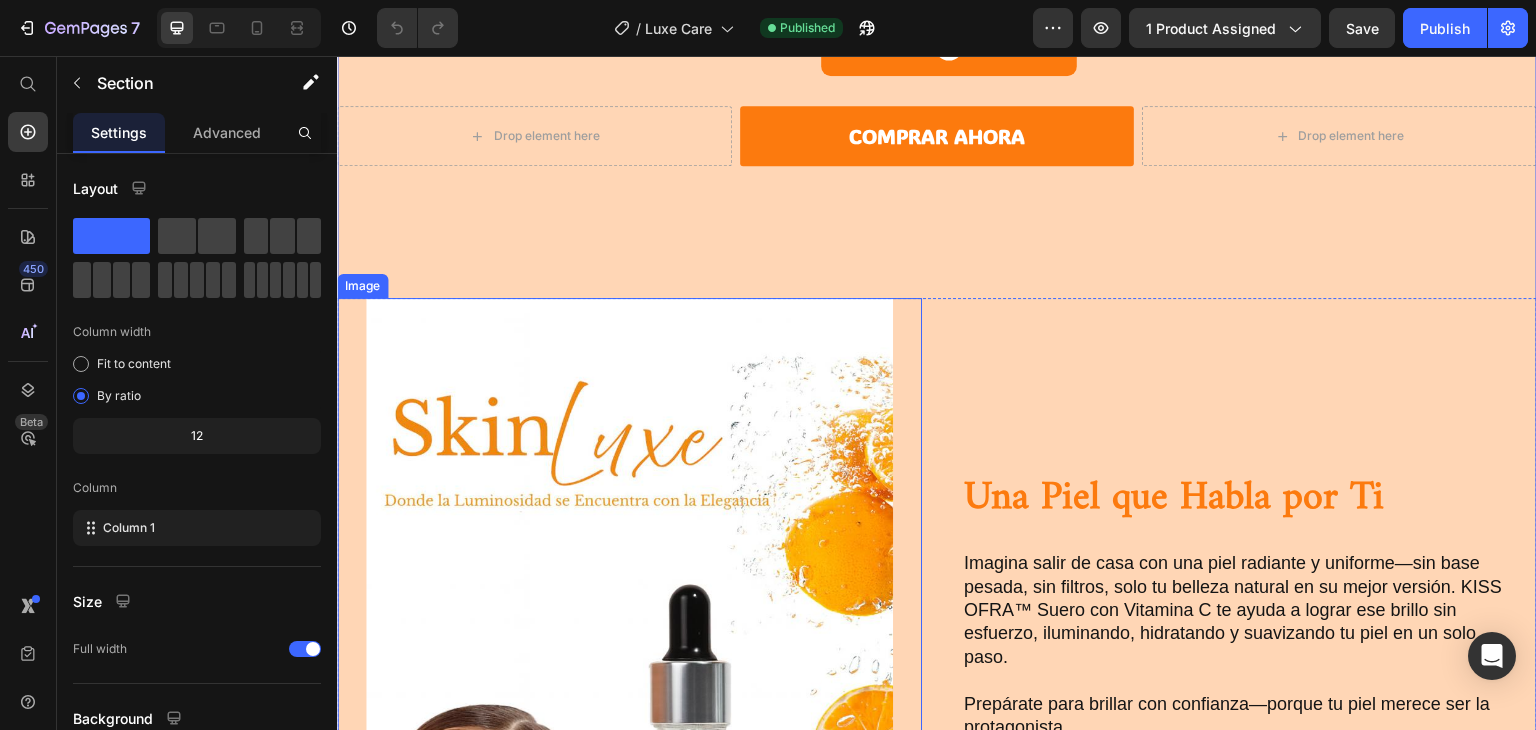 click at bounding box center (629, 693) 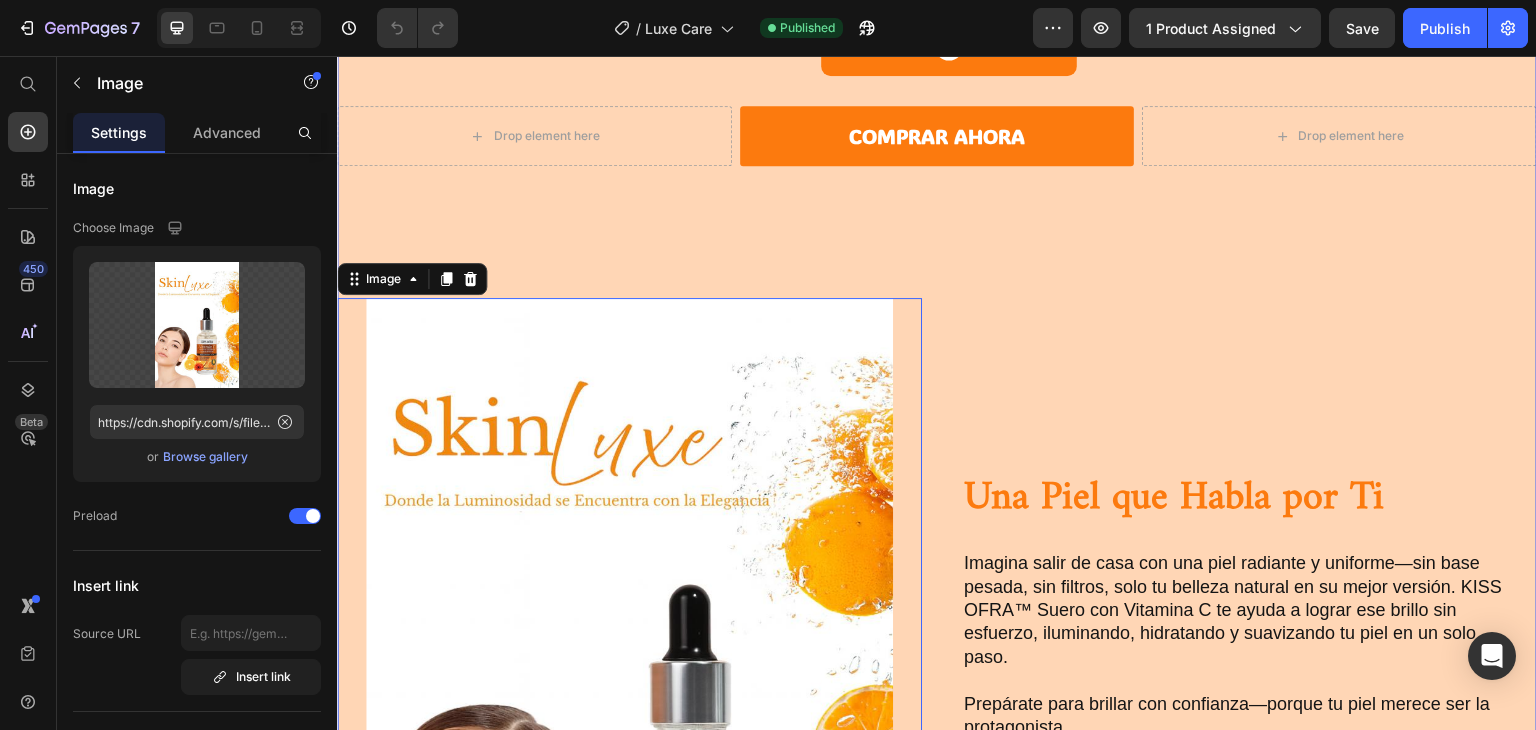 click on "Qué Nos Hace Diferentes? Heading Row
Drop element here Image Row Otros Text Block Row Complejo Iluminador con Vitamina C Text Block
Icon Row
Icon Row Híbrido Maquillaje + Cuidado Text Block
Icon Row
Icon Row Mezcla de Péptidos Anti-Edad Text Block
Icon Row
Icon Row Textura No Irritante Text Block
Icon Row
Icon Row Fórmula Sin Fragancia Text Block
Icon Row
Icon Row Vegana y Libre de Crueldad Text Block
Icon Row
Icon Row
Drop element here Comprar ahora Button
Drop element here Row Una Piel que Habla por Ti Heading Imagina salir de casa con una piel radiante y uniforme—sin base pesada, sin filtros, solo tu belleza natural en su mejor versión. KISS OFRA™ Suero con Vitamina C te ayuda a lograr ese brillo sin esfuerzo, iluminando, hidratando y suavizando tu piel en un solo paso.   Prepárate para brillar con confianza—porque tu piel merece ser la protagonista. Text Block Comprar ahora Button" at bounding box center [937, 317] 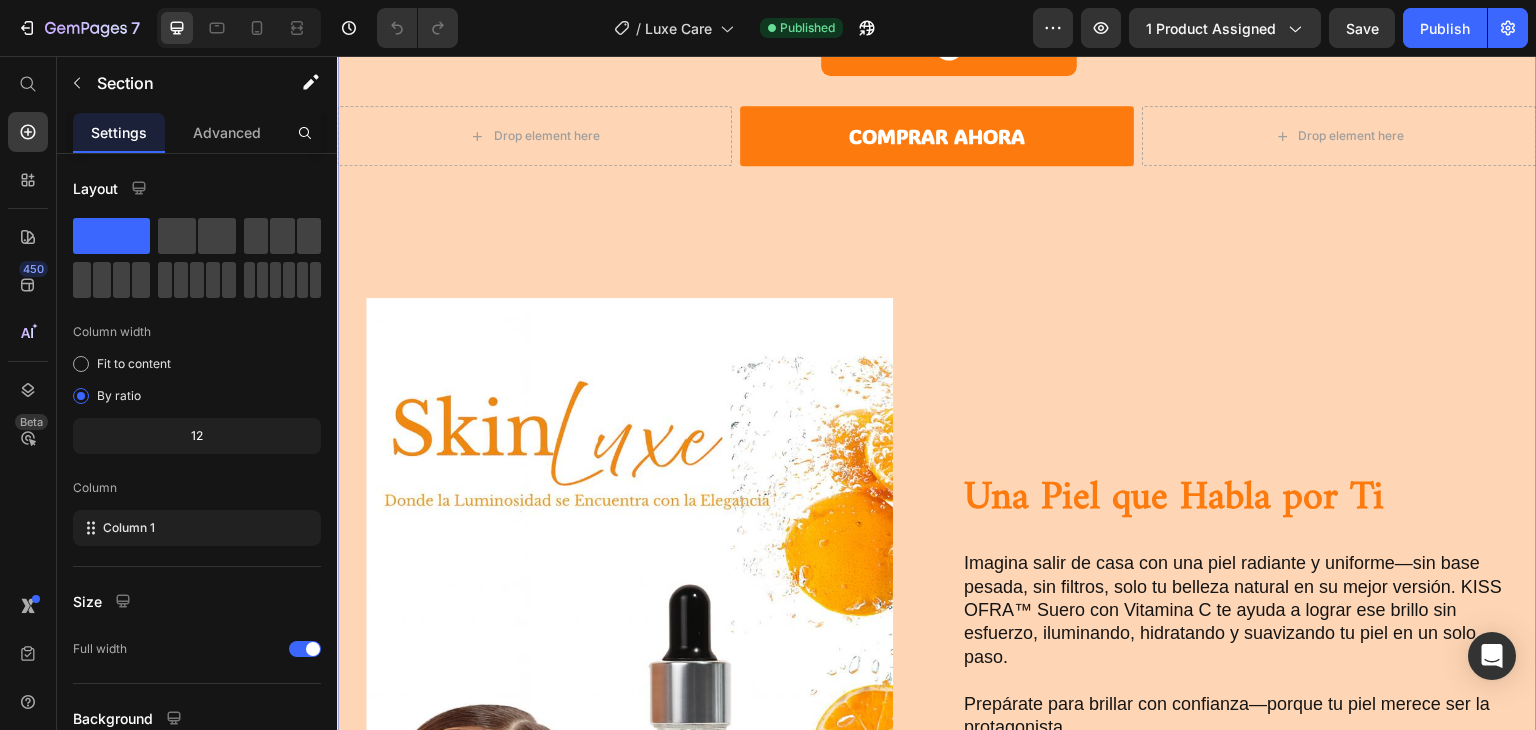 click on "Qué Nos Hace Diferentes? Heading Row
Drop element here Image Row Otros Text Block Row Complejo Iluminador con Vitamina C Text Block
Icon Row
Icon Row Híbrido Maquillaje + Cuidado Text Block
Icon Row
Icon Row Mezcla de Péptidos Anti-Edad Text Block
Icon Row
Icon Row Textura No Irritante Text Block
Icon Row
Icon Row Fórmula Sin Fragancia Text Block
Icon Row
Icon Row Vegana y Libre de Crueldad Text Block
Icon Row
Icon Row
Drop element here Comprar ahora Button
Drop element here Row Una Piel que Habla por Ti Heading Imagina salir de casa con una piel radiante y uniforme—sin base pesada, sin filtros, solo tu belleza natural en su mejor versión. KISS OFRA™ Suero con Vitamina C te ayuda a lograr ese brillo sin esfuerzo, iluminando, hidratando y suavizando tu piel en un solo paso.   Prepárate para brillar con confianza—porque tu piel merece ser la protagonista. Text Block Comprar ahora Button" at bounding box center (937, 317) 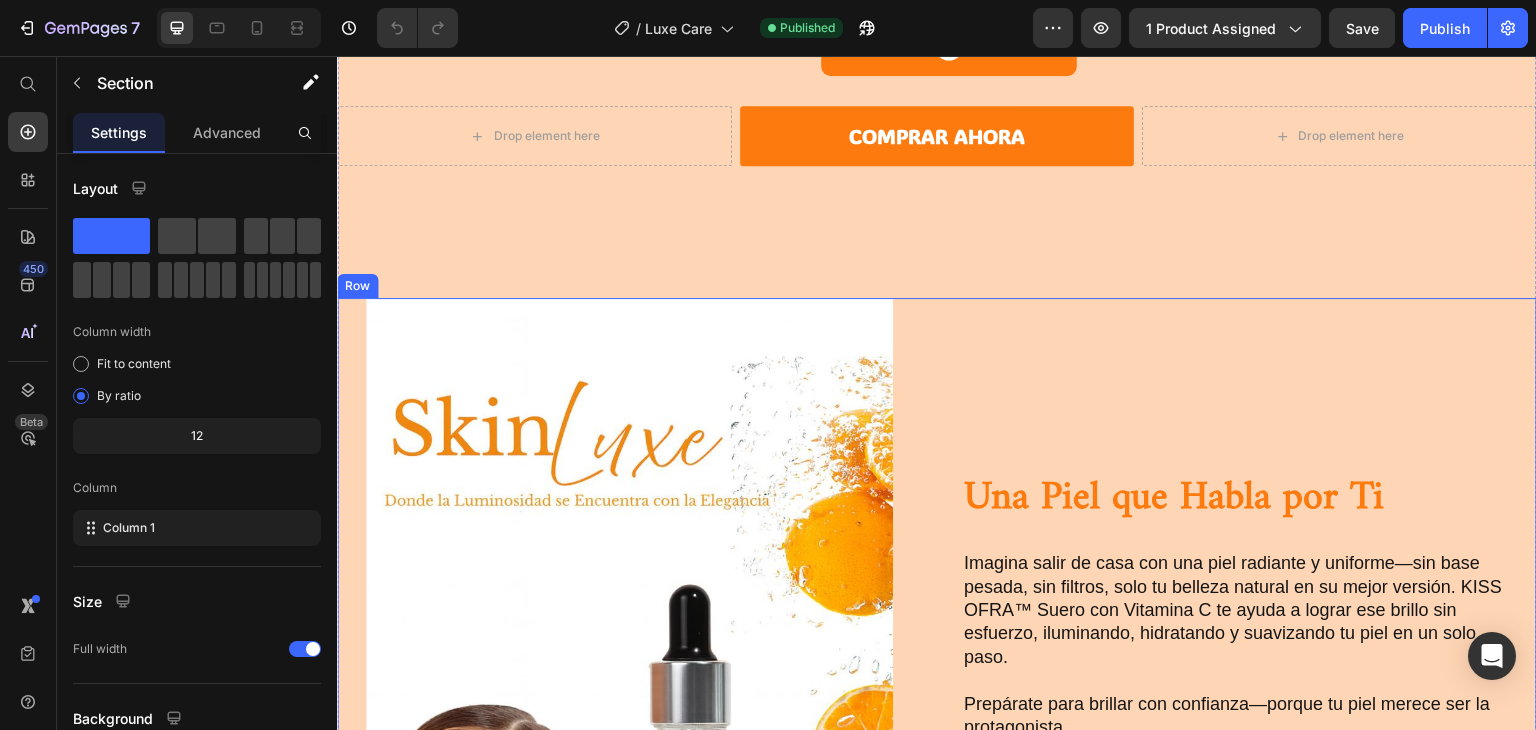 click on "Una Piel que Habla por Ti Heading Imagina salir de casa con una piel radiante y uniforme—sin base pesada, sin filtros, solo tu belleza natural en su mejor versión. KISS OFRA™ Suero con Vitamina C te ayuda a lograr ese brillo sin esfuerzo, iluminando, hidratando y suavizando tu piel en un solo paso.   Prepárate para brillar con confianza—porque tu piel merece ser la protagonista. Text Block Comprar ahora Button
Drop element here Row Image Row" at bounding box center (1244, 693) 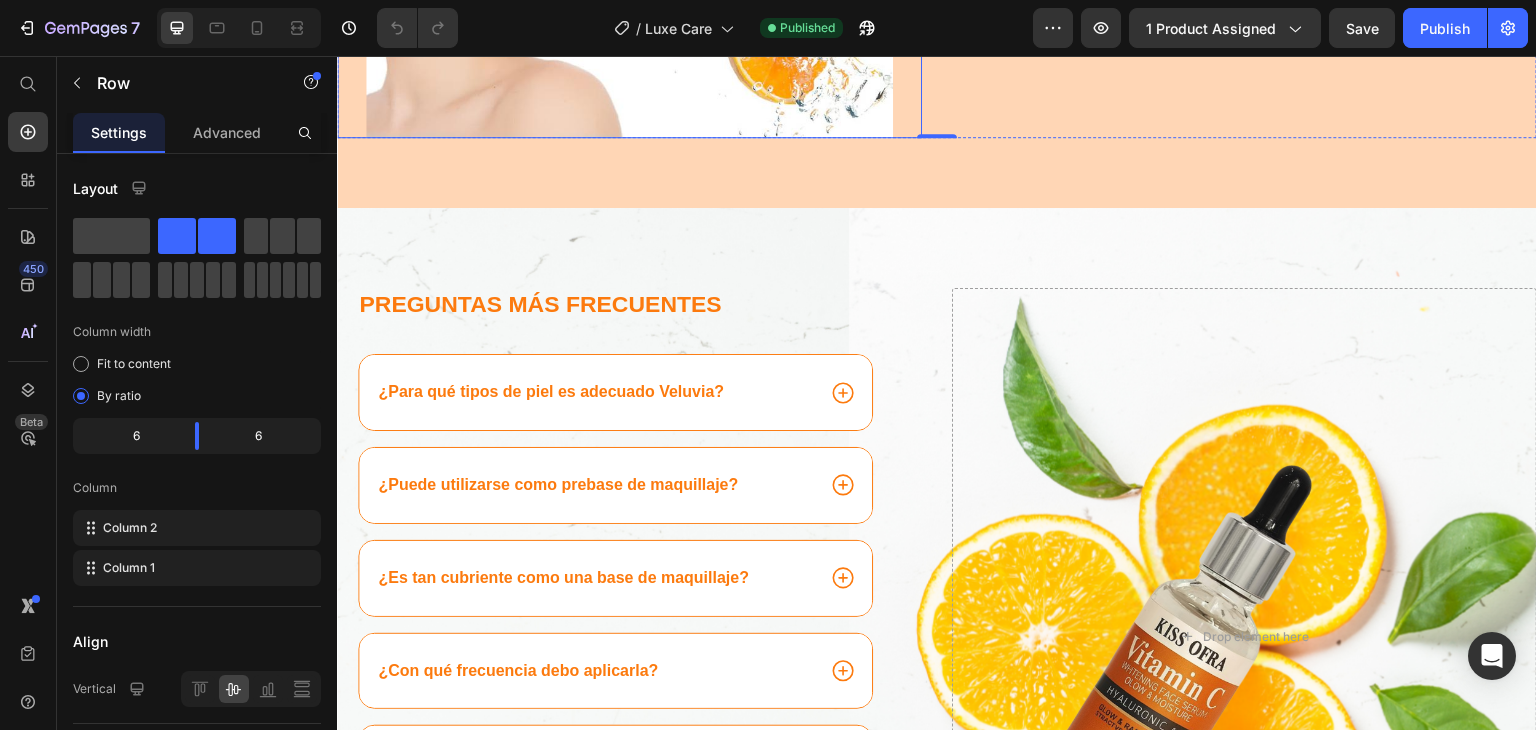 scroll, scrollTop: 6859, scrollLeft: 0, axis: vertical 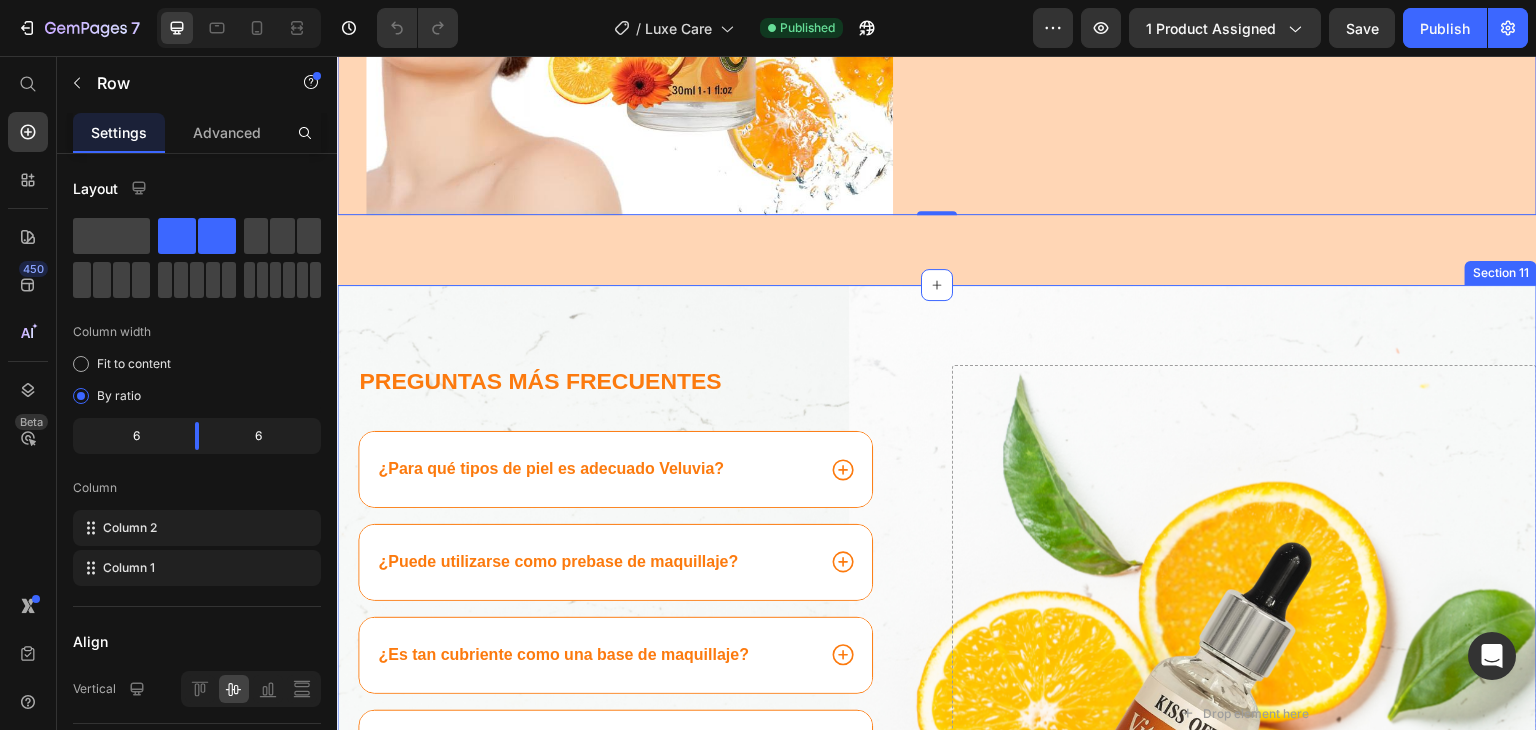 click on "Preguntas más frecuentes Heading
¿Para qué tipos de piel es adecuado Veluvia?
¿Puede utilizarse como prebase de maquillaje?
¿Es tan cubriente como una base de maquillaje?
¿Con qué frecuencia debo aplicarla?
¿Es seguro para pieles sensibles?
¿Puedo utilizarlo con otros productos para el cuidado de la piel? Accordion Row
Drop element here Row Section 11" at bounding box center [937, 673] 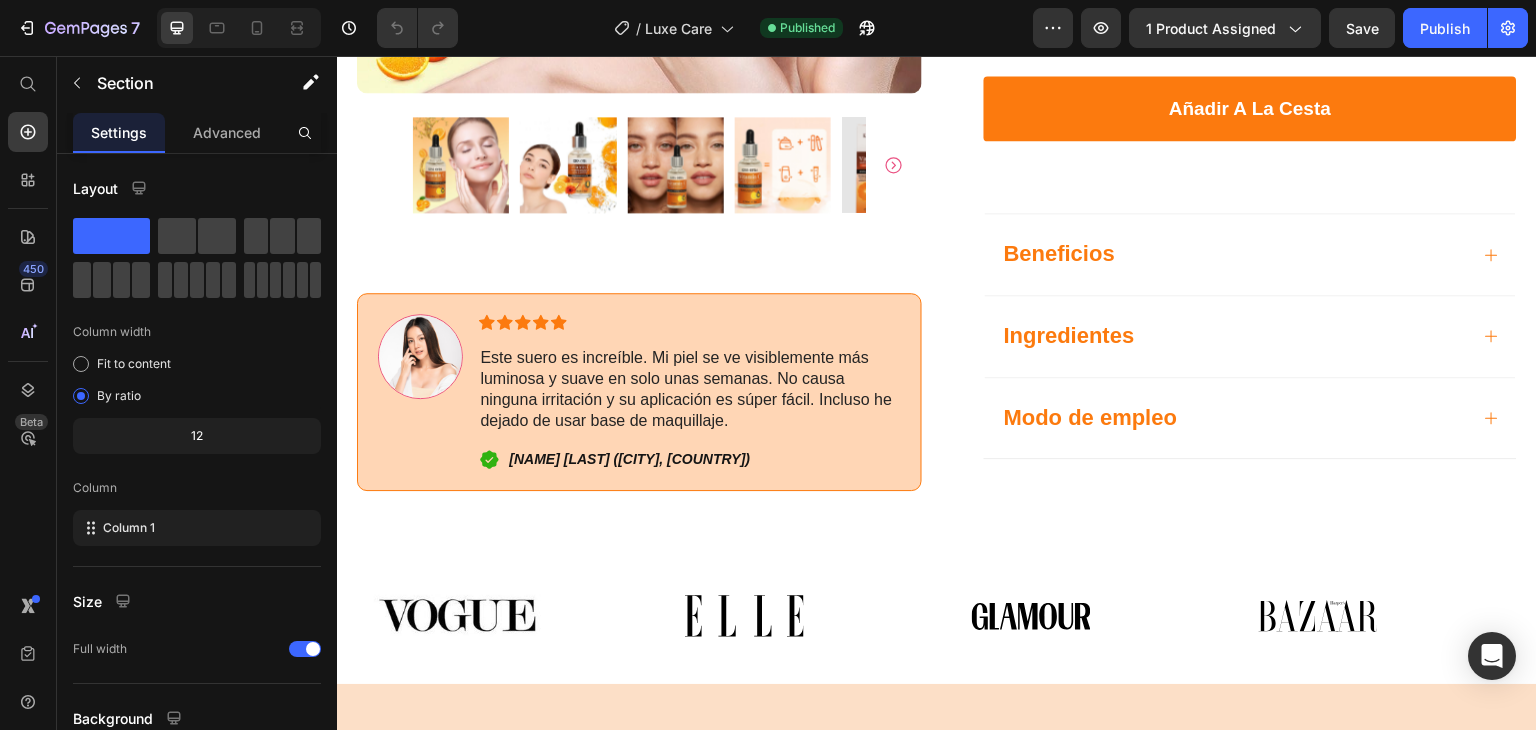 scroll, scrollTop: 0, scrollLeft: 0, axis: both 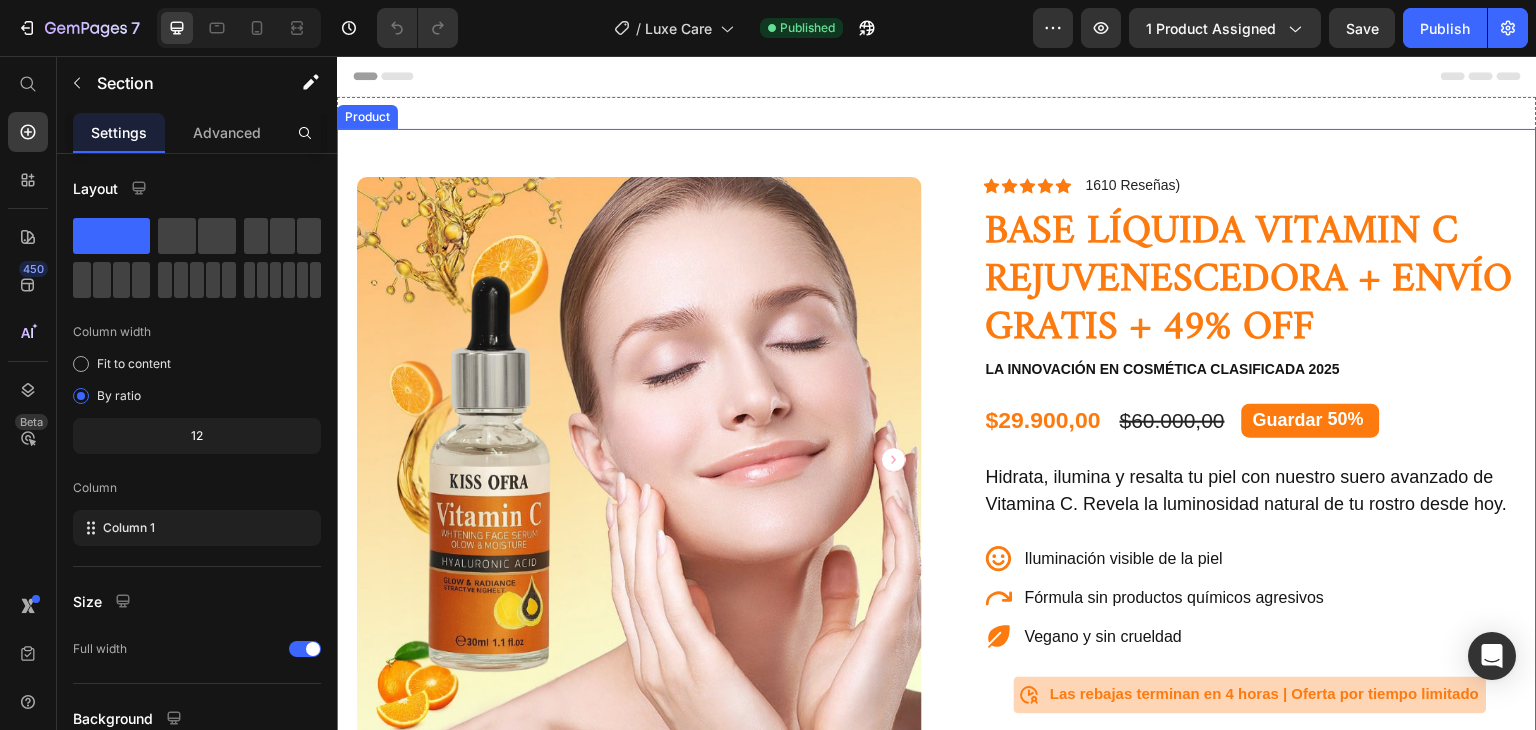 click on "Text Block
Icon [NAME] [LAST] ([CITY], [COUNTRY]) Text Block Row Row Row Icon Icon Icon Icon Icon Icon List 1610 Reseñas) Text Block Row BASE LÍQUIDA VITAMIN C REJUVENESCEDORA + ENVÍO GRATIS + 49% OFF Product Title La innovación en cosmética clasificada 2025 Text Block $29.900,00 Product Price $60.000,00 Product Price Guardar 50% Discount Tag Row Hidrata, ilumina y resalta tu piel con nuestro suero avanzado de Vitamina C. Revela la luminosidad natural de tu rostro desde hoy. Text Block
Iluminación visible de la piel
Fórmula sin productos químicos agresivos
Vegano y sin crueldad Item List
Icon Text Block Row Row" at bounding box center [937, 644] 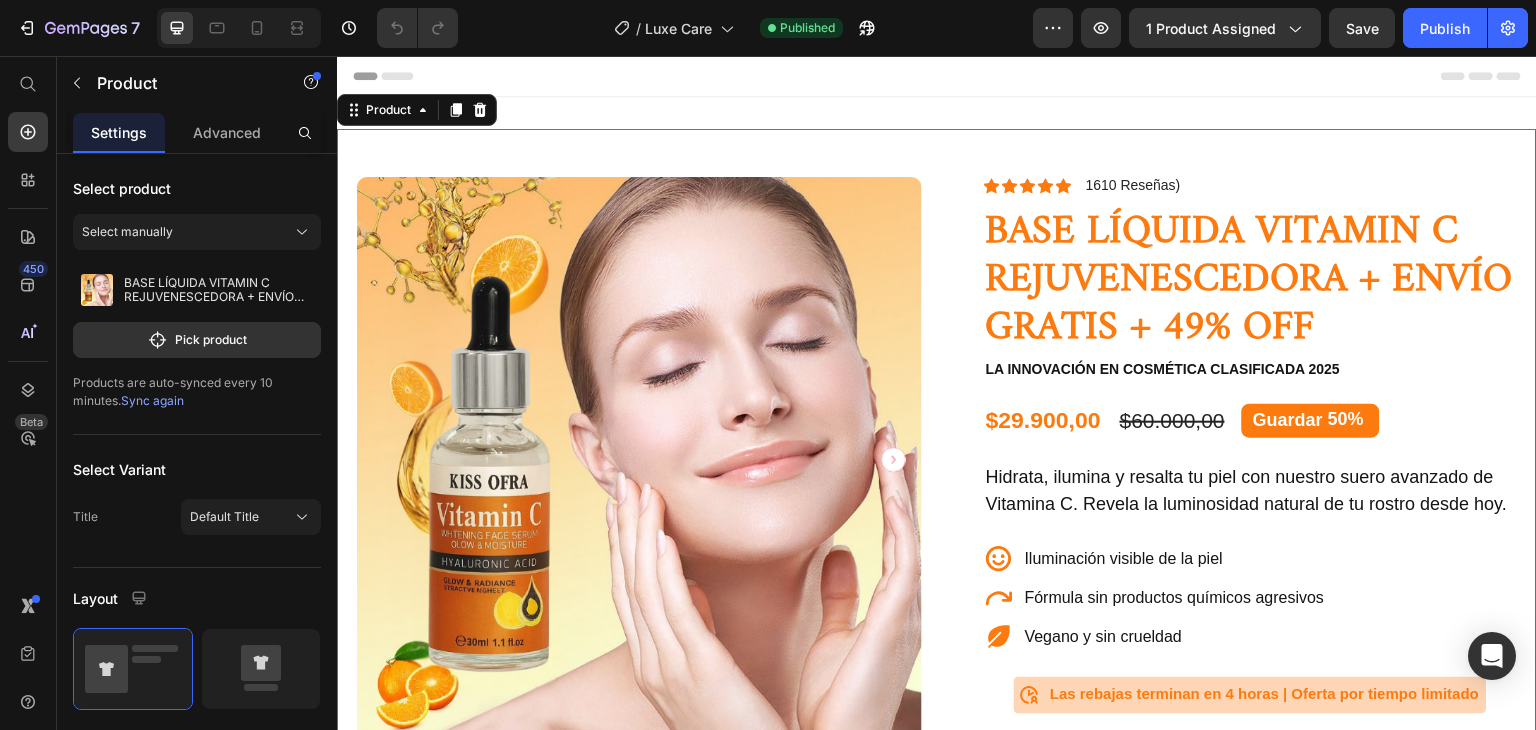 click on "Text Block
Icon [NAME] [LAST] ([CITY], [COUNTRY]) Text Block Row Row Row Icon Icon Icon Icon Icon Icon List 1610 Reseñas) Text Block Row BASE LÍQUIDA VITAMIN C REJUVENESCEDORA + ENVÍO GRATIS + 49% OFF Product Title La innovación en cosmética clasificada 2025 Text Block $29.900,00 Product Price $60.000,00 Product Price Guardar 50% Discount Tag Row Hidrata, ilumina y resalta tu piel con nuestro suero avanzado de Vitamina C. Revela la luminosidad natural de tu rostro desde hoy. Text Block
Iluminación visible de la piel
Fórmula sin productos químicos agresivos
Vegano y sin crueldad Item List
Icon Text Block Row Row" at bounding box center (937, 644) 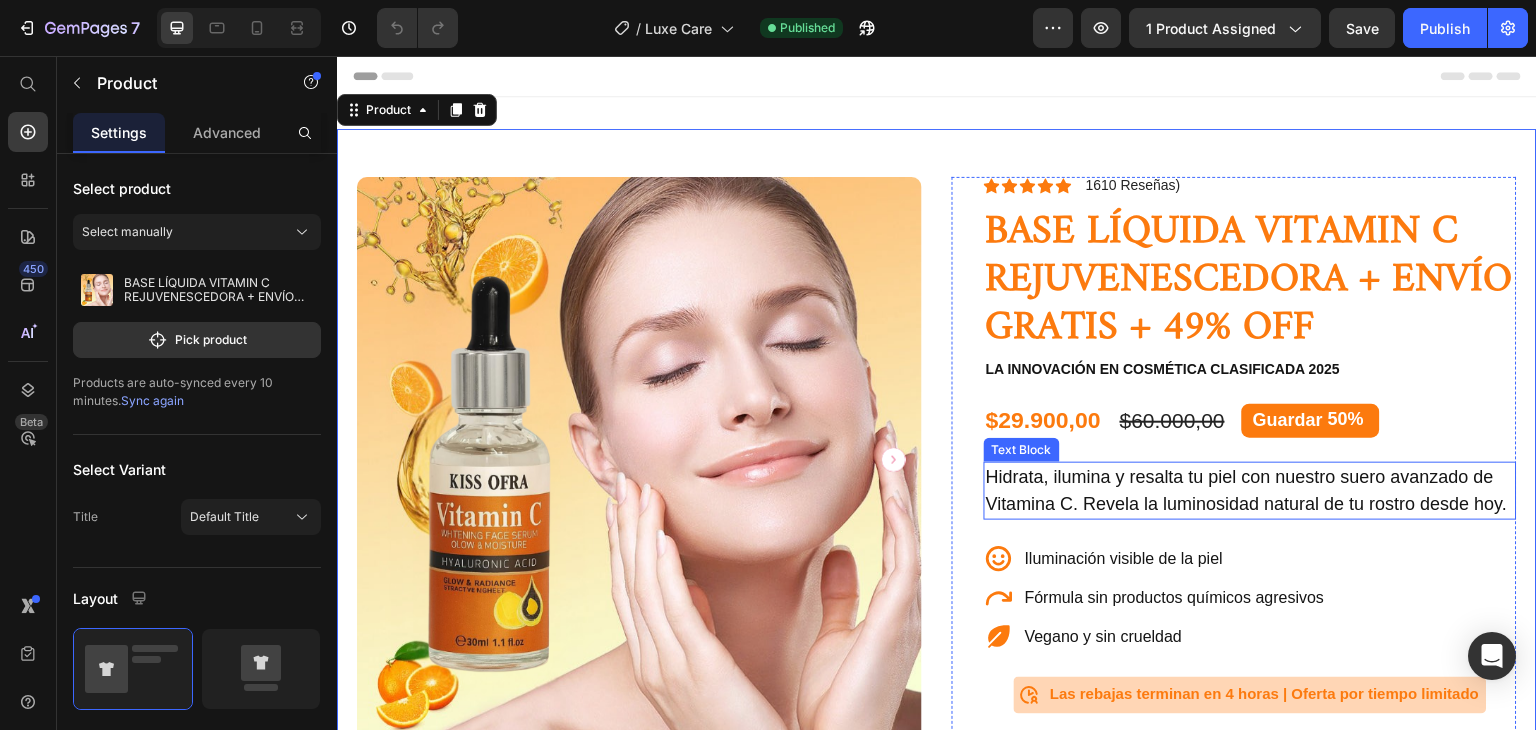 click on "Hidrata, ilumina y resalta tu piel con nuestro suero avanzado de Vitamina C. Revela la luminosidad natural de tu rostro desde hoy." at bounding box center (1250, 491) 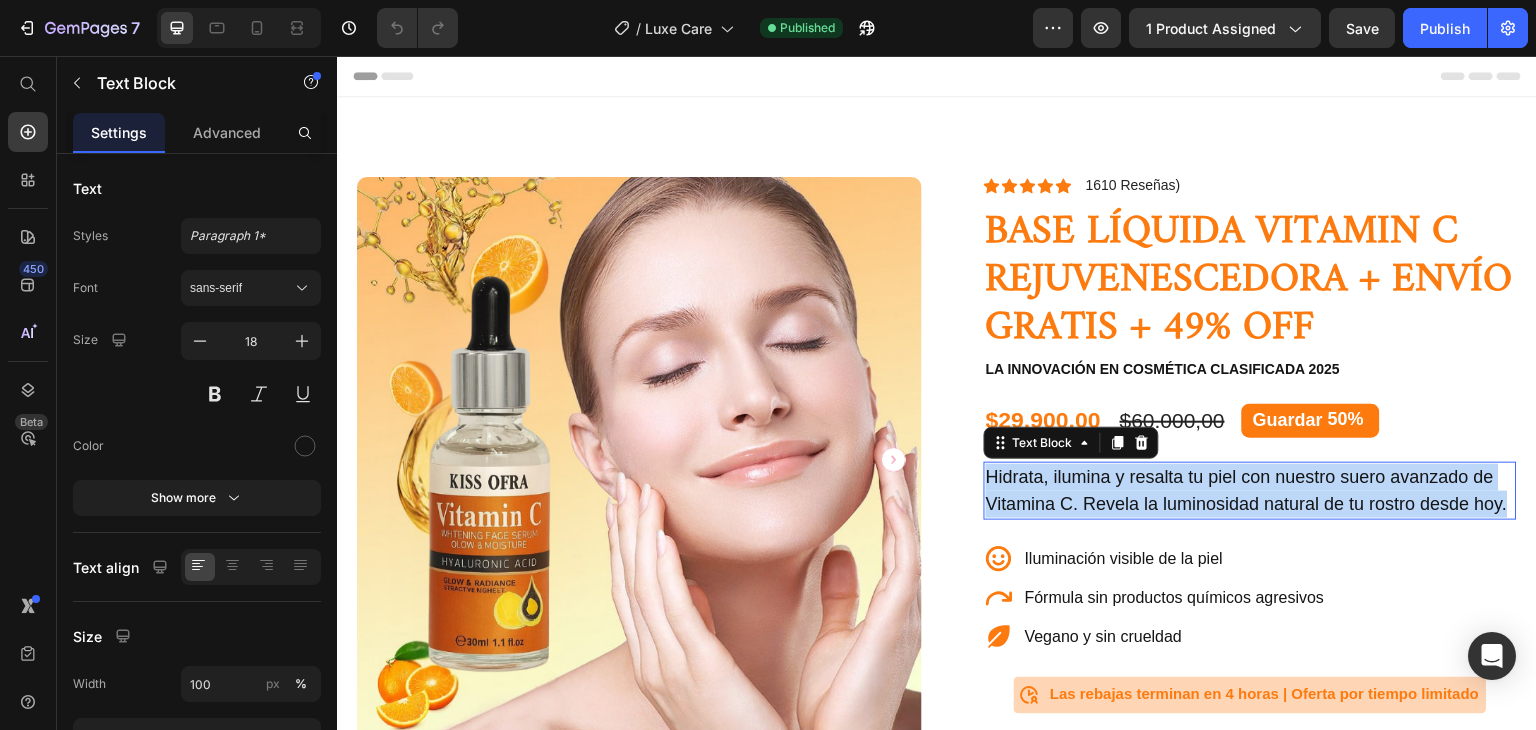 click on "Hidrata, ilumina y resalta tu piel con nuestro suero avanzado de Vitamina C. Revela la luminosidad natural de tu rostro desde hoy." at bounding box center [1250, 491] 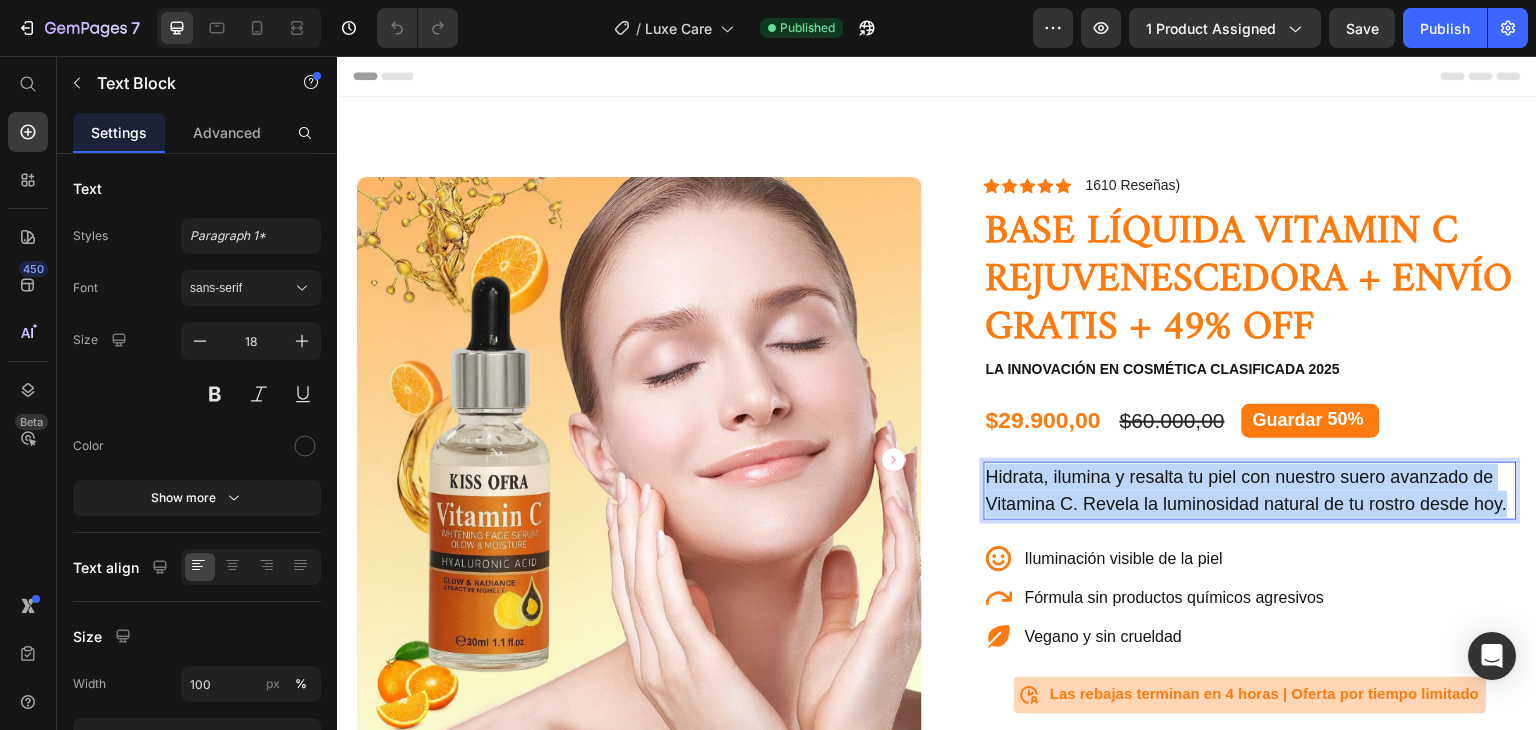 click on "Hidrata, ilumina y resalta tu piel con nuestro suero avanzado de Vitamina C. Revela la luminosidad natural de tu rostro desde hoy." at bounding box center (1250, 491) 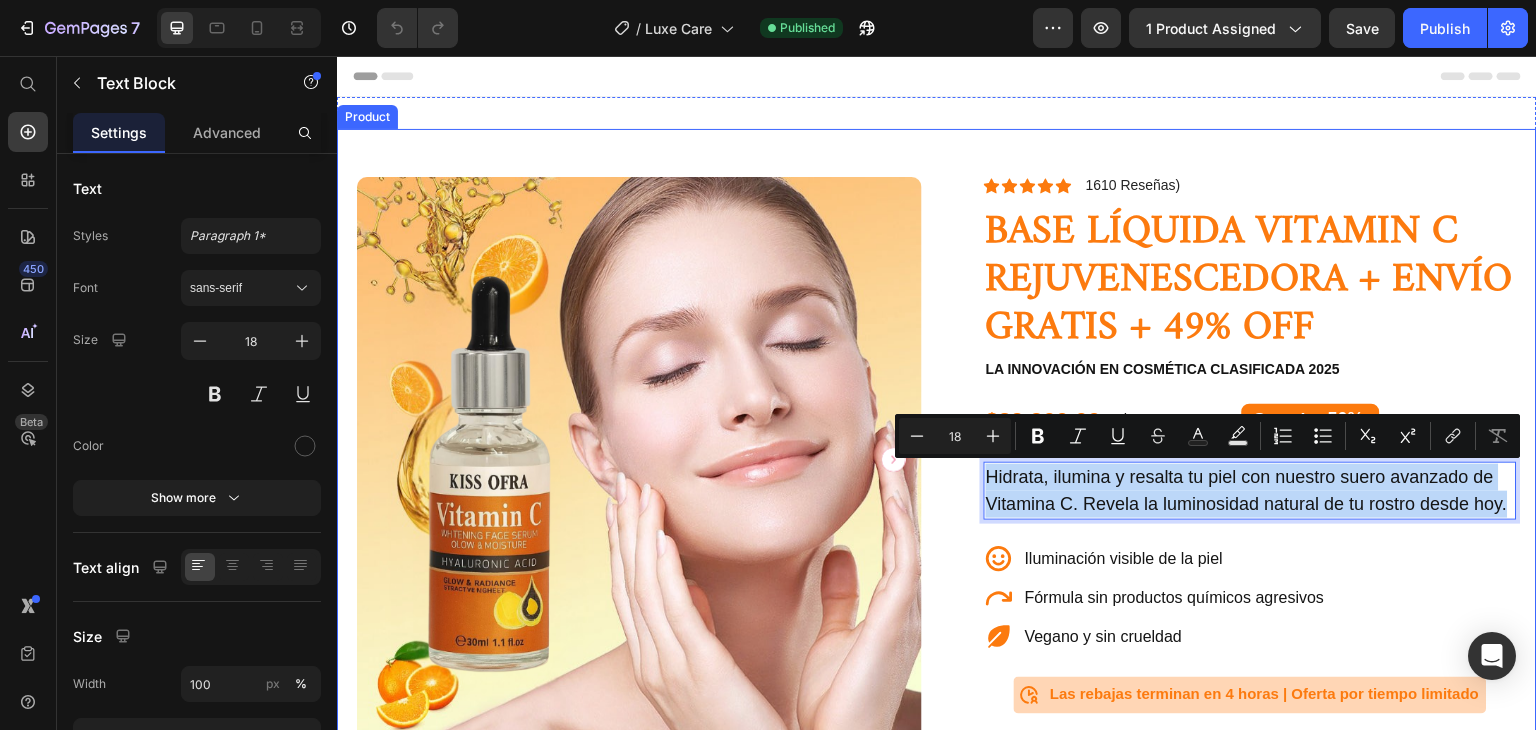 click on "Text Block
Icon [NAME] [LAST] ([CITY], [COUNTRY]) Text Block Row Row Row Icon Icon Icon Icon Icon Icon List 1610 Reseñas) Text Block Row BASE LÍQUIDA VITAMIN C REJUVENESCEDORA + ENVÍO GRATIS + 49% OFF Product Title La innovación en cosmética clasificada 2025 Text Block $29.900,00 Product Price $60.000,00 Product Price Guardar 50% Discount Tag Row Hidrata, ilumina y resalta tu piel con nuestro suero avanzado de Vitamina C. Revela la luminosidad natural de tu rostro desde hoy. Text Block   24
Iluminación visible de la piel
Fórmula sin productos químicos agresivos
Vegano y sin crueldad Item List
Icon Text Block" at bounding box center (937, 644) 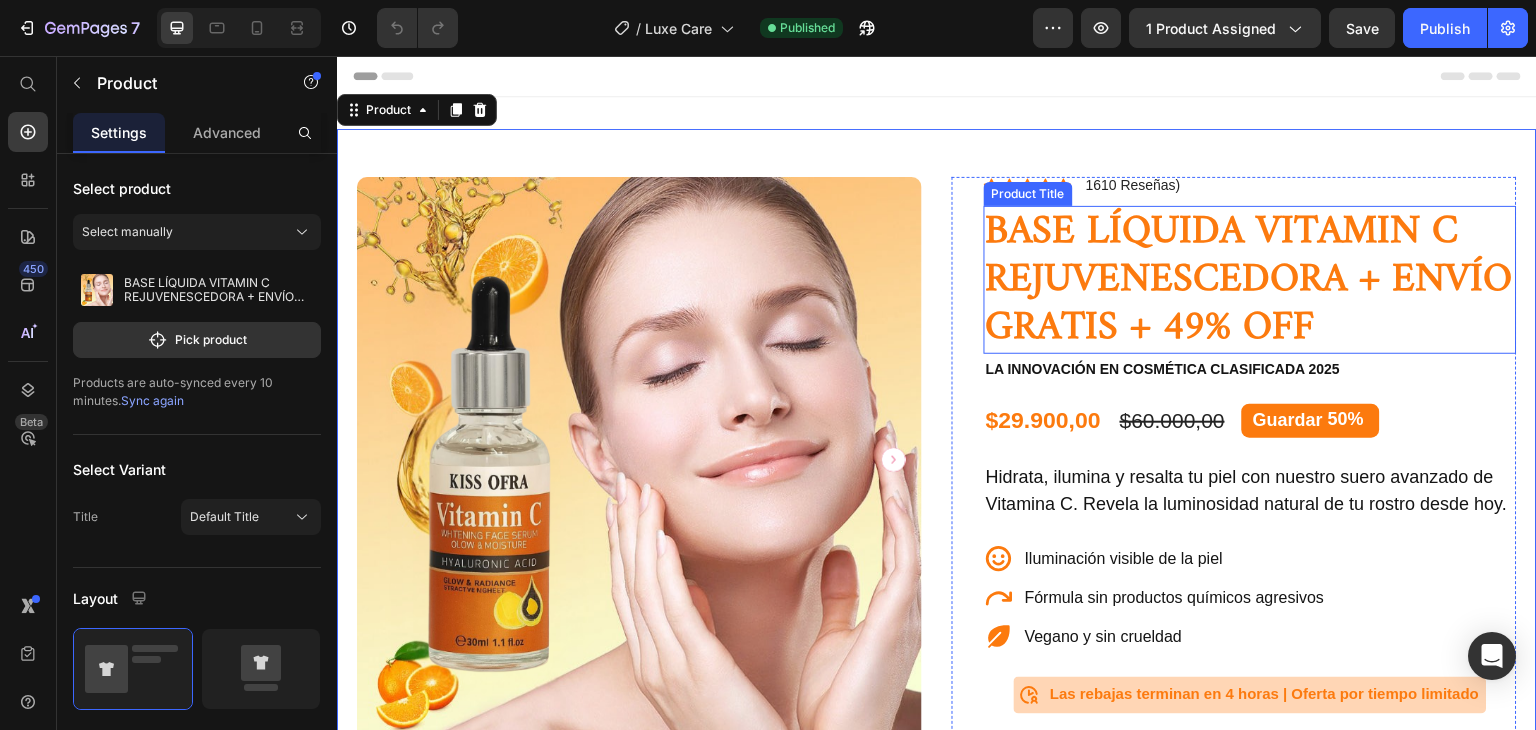 click on "Product Title" at bounding box center (1028, 194) 